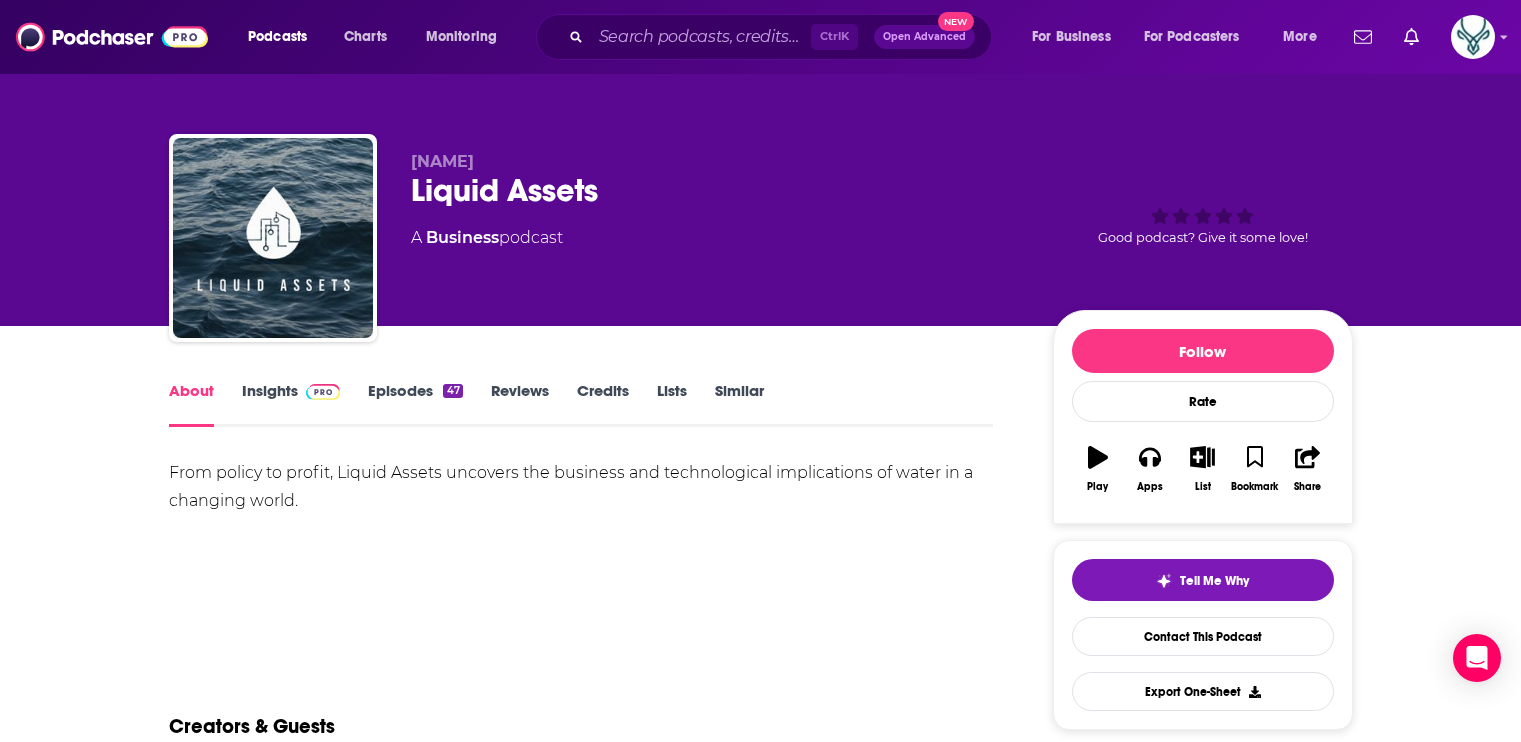 scroll, scrollTop: 0, scrollLeft: 0, axis: both 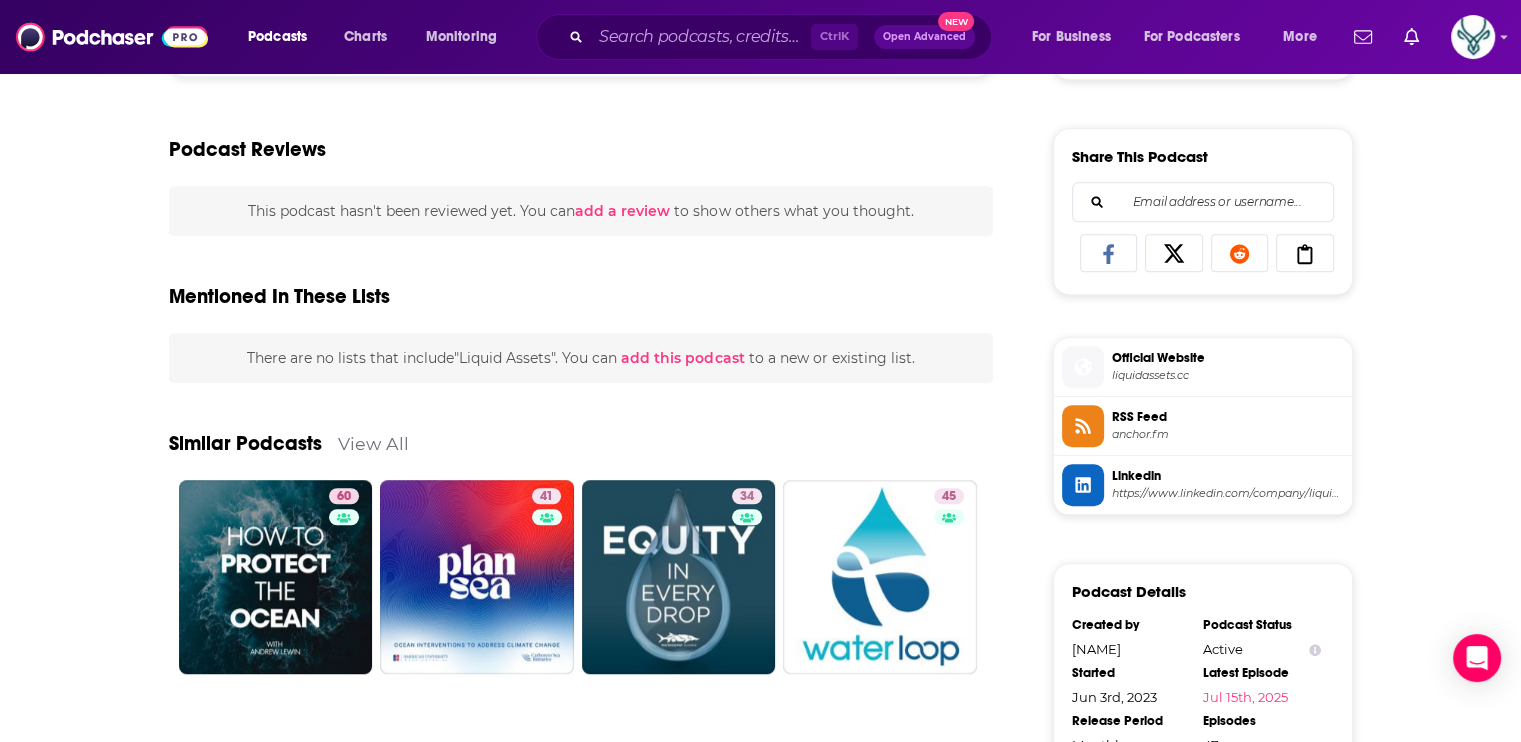 click on "Official Website liquidassets.cc" at bounding box center [1224, 366] 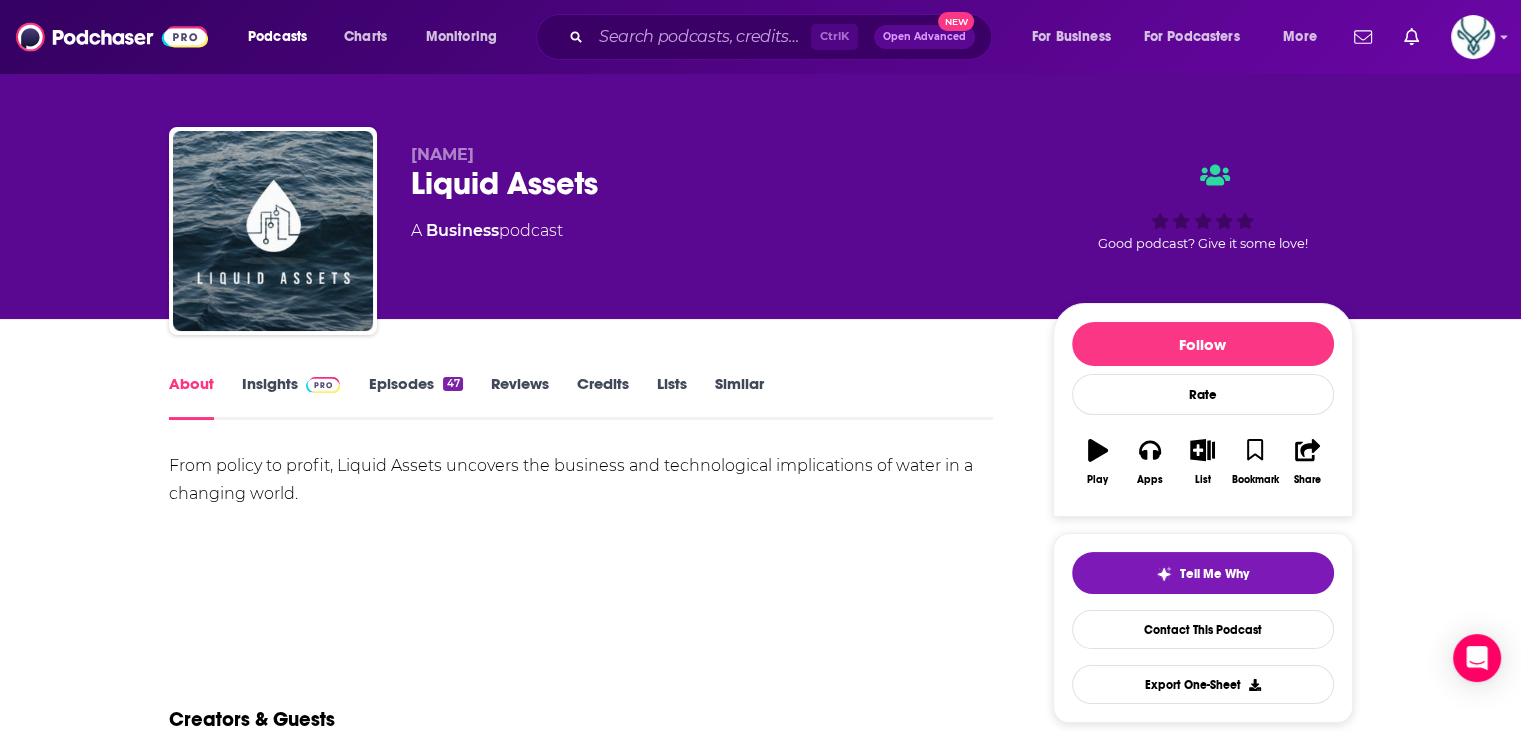 scroll, scrollTop: 0, scrollLeft: 0, axis: both 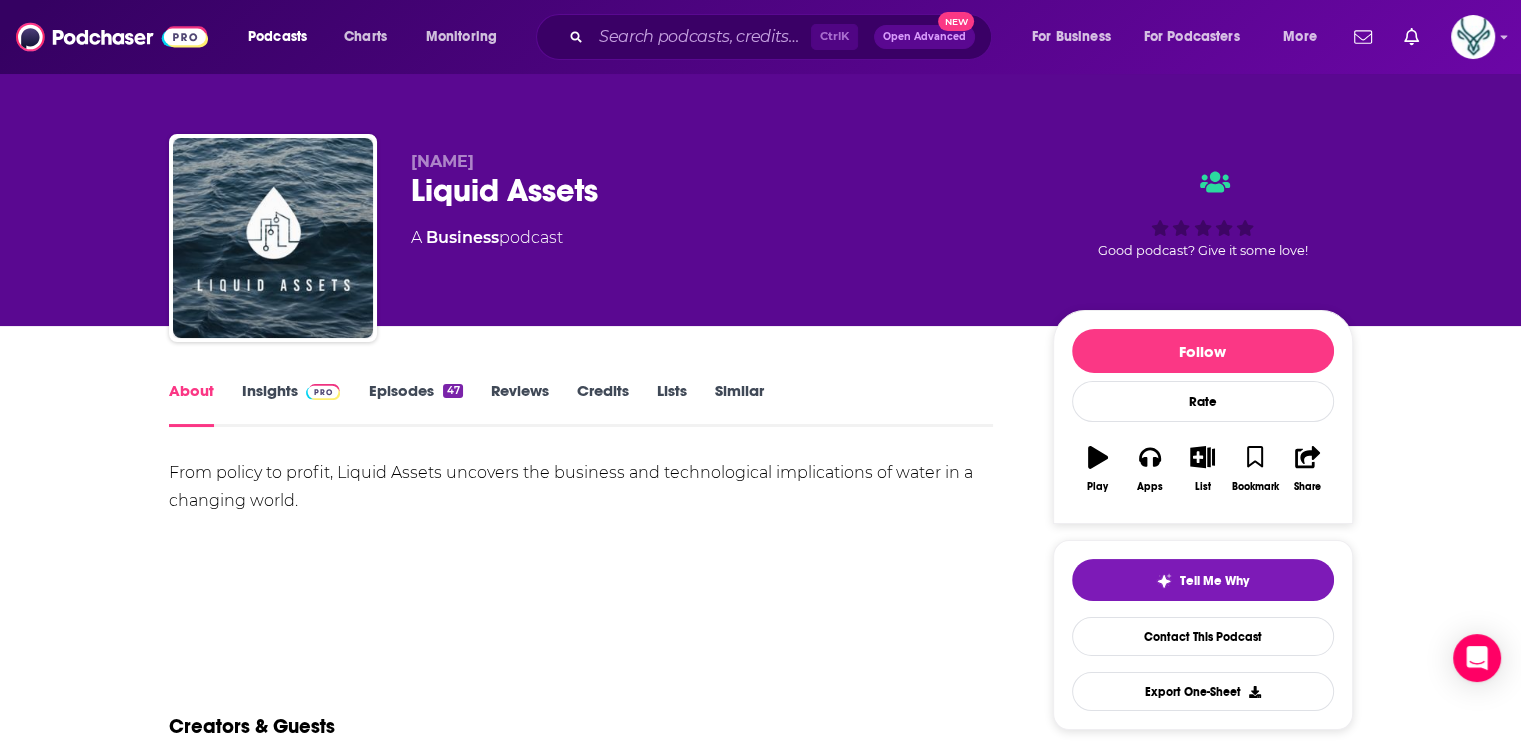 click on "About Insights Episodes 47 Reviews Credits Lists Similar" at bounding box center [581, 402] 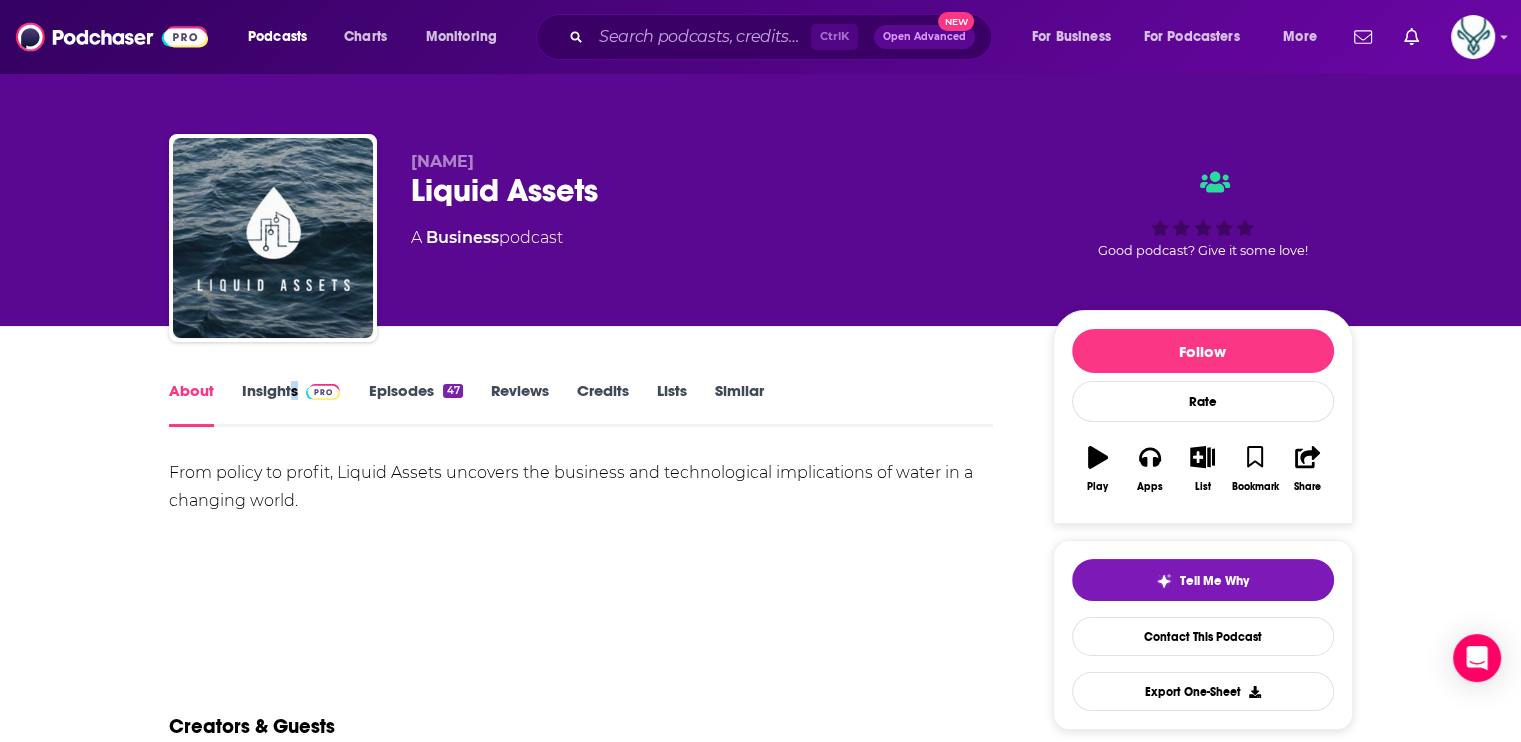 drag, startPoint x: 291, startPoint y: 384, endPoint x: 282, endPoint y: 393, distance: 12.727922 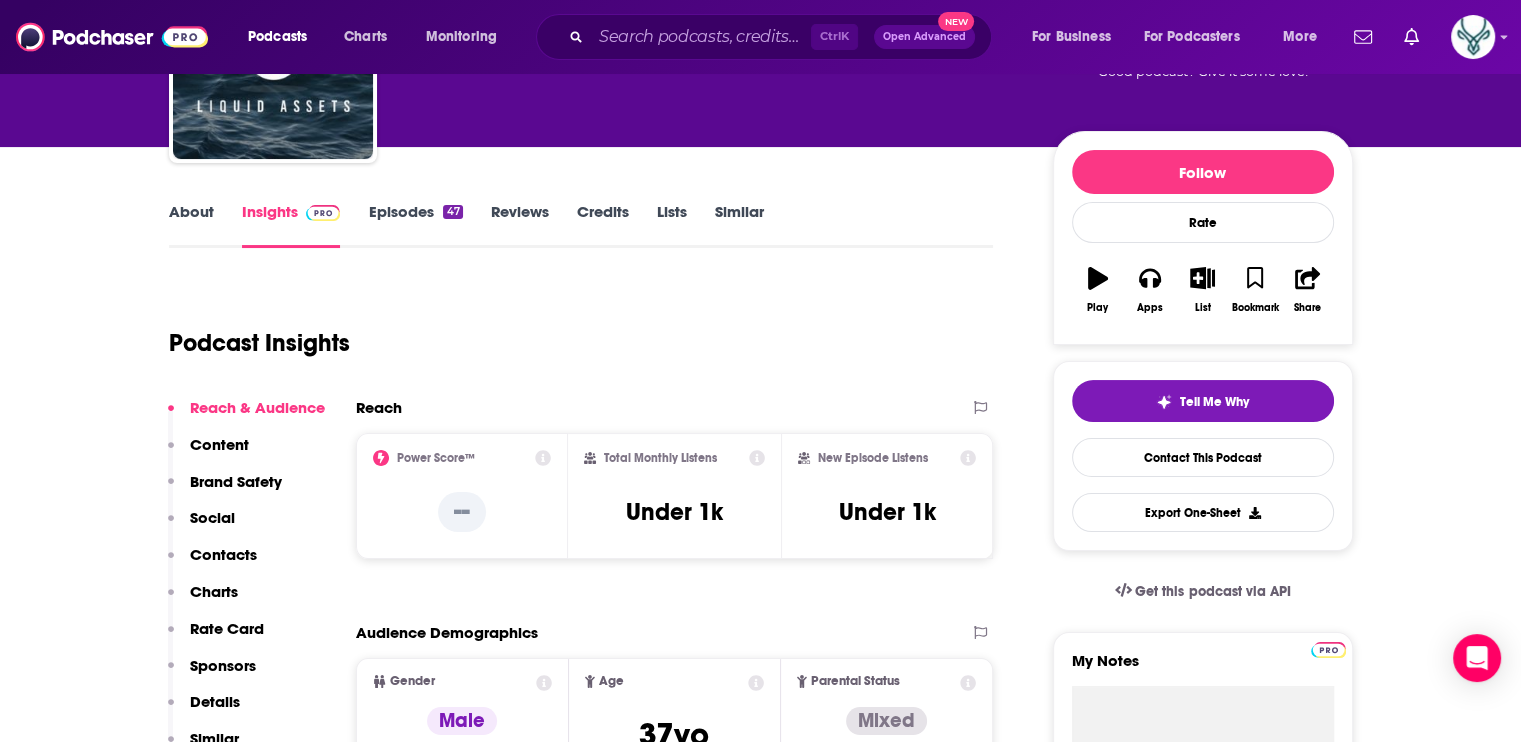 scroll, scrollTop: 0, scrollLeft: 0, axis: both 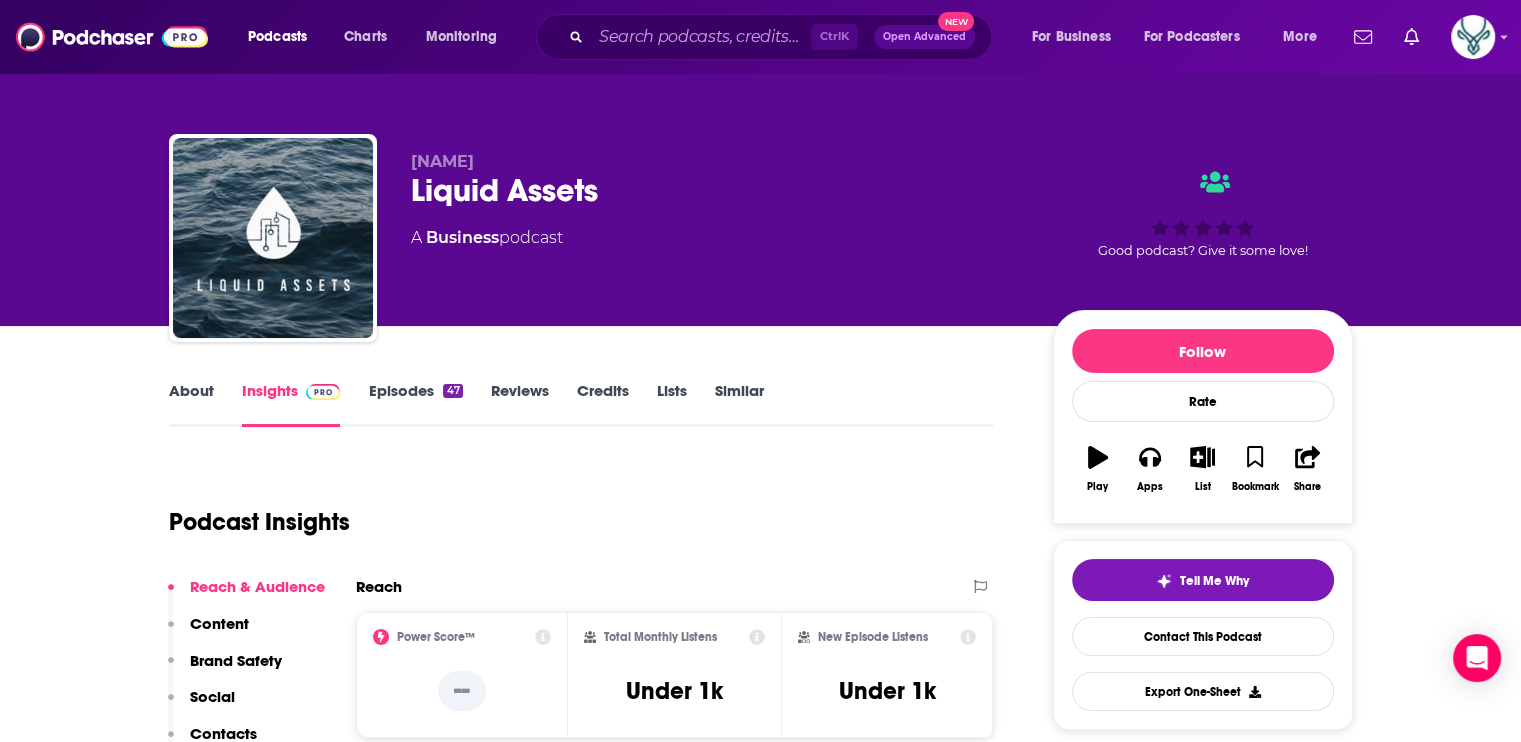 click on "Episodes 47" at bounding box center [415, 404] 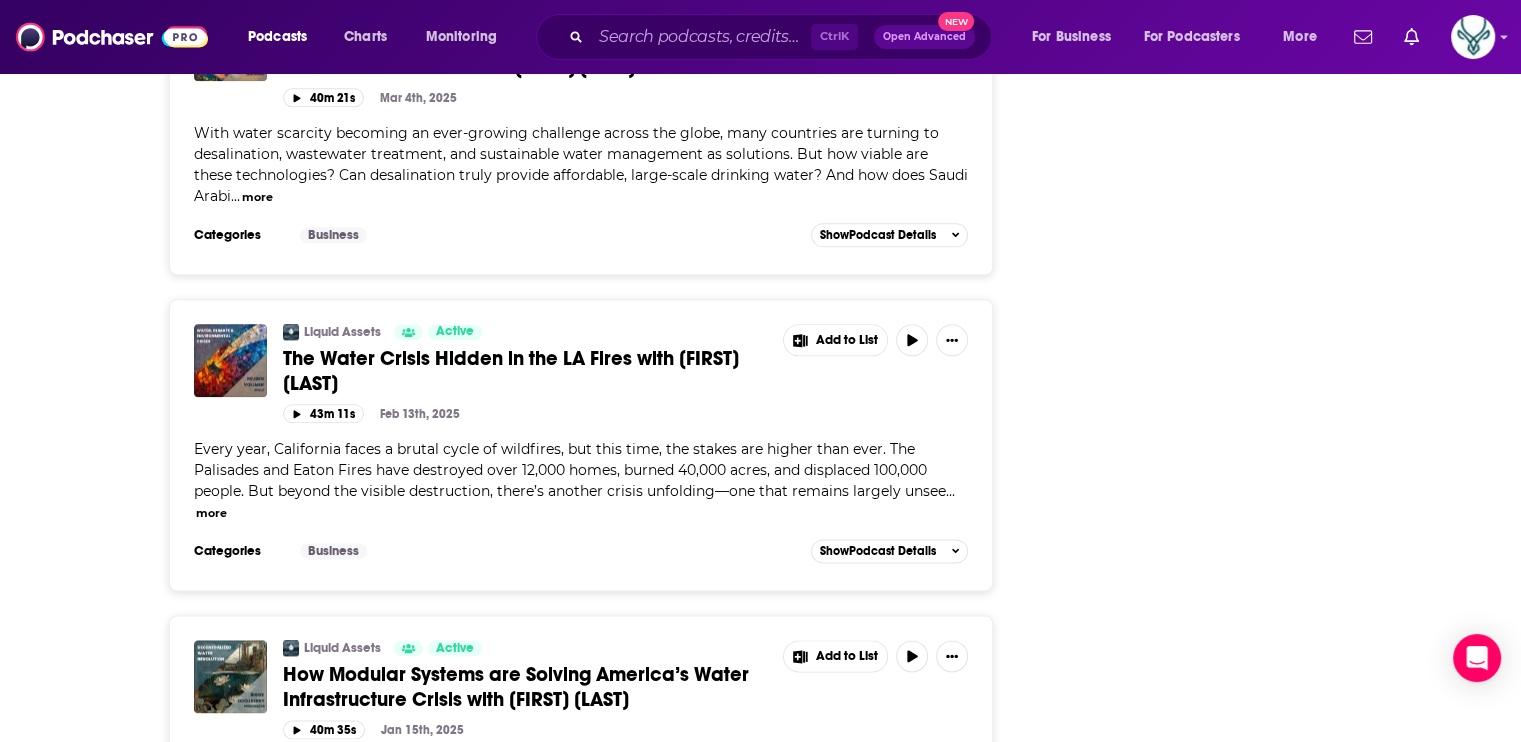 scroll, scrollTop: 2500, scrollLeft: 0, axis: vertical 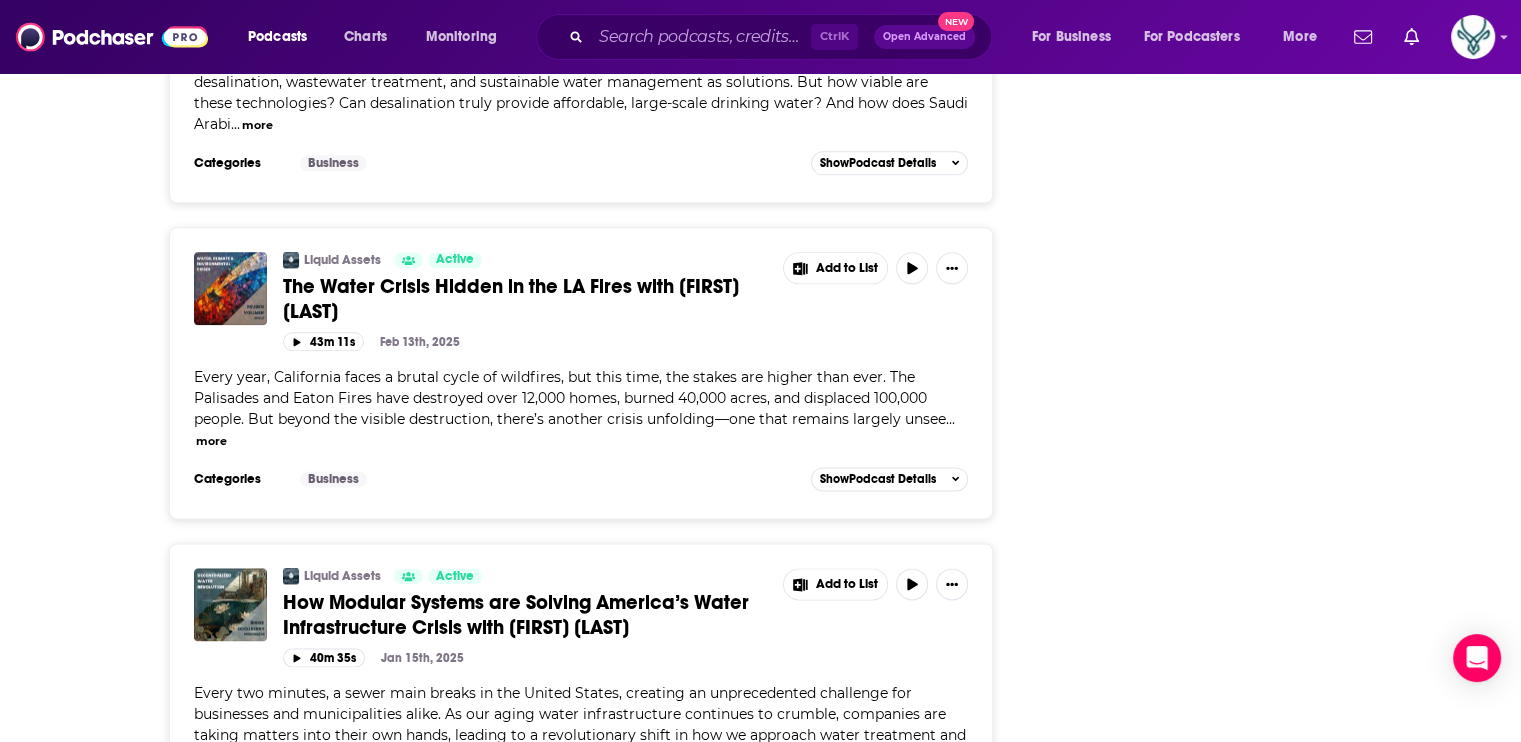 click on "more" at bounding box center [211, 441] 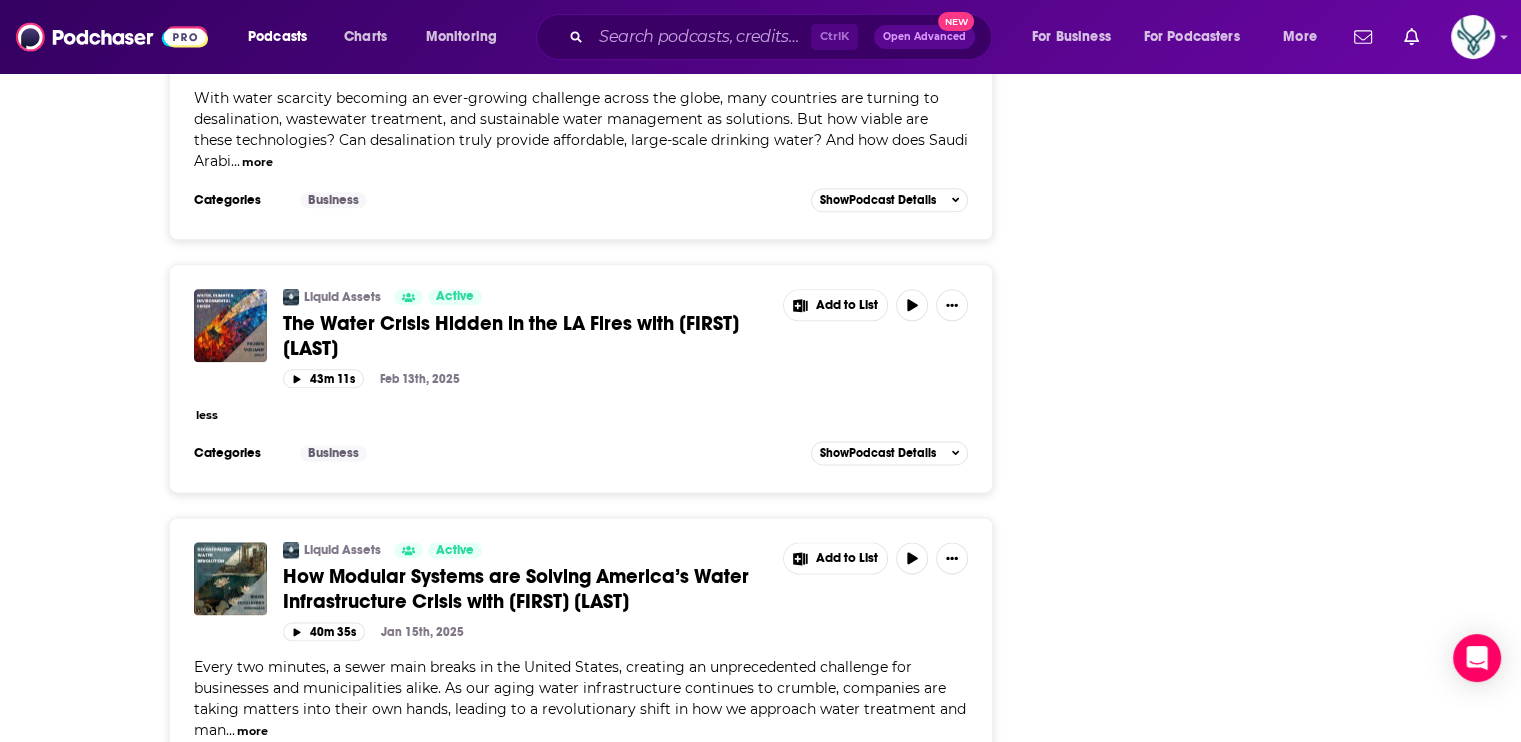 scroll, scrollTop: 2400, scrollLeft: 0, axis: vertical 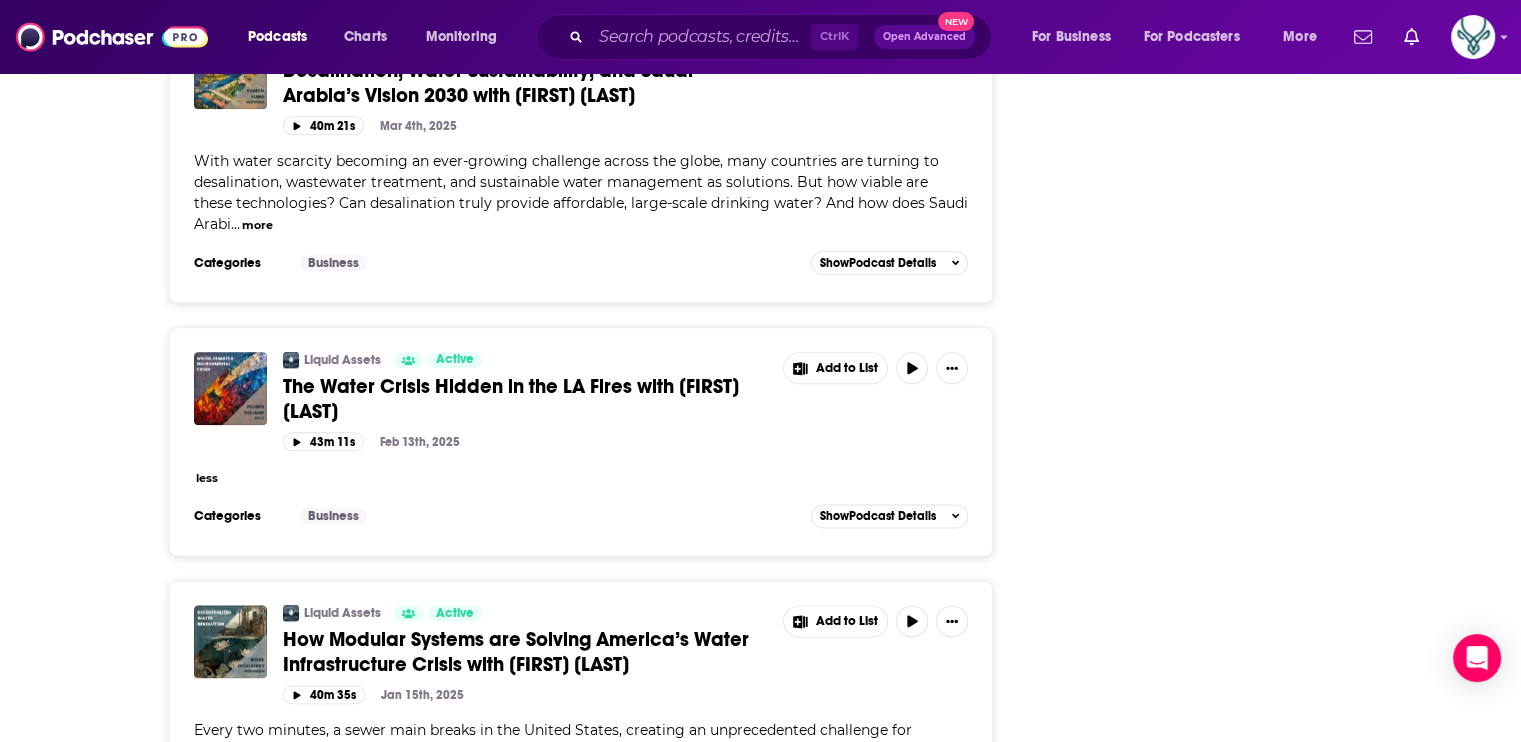 click on "less" at bounding box center [207, 478] 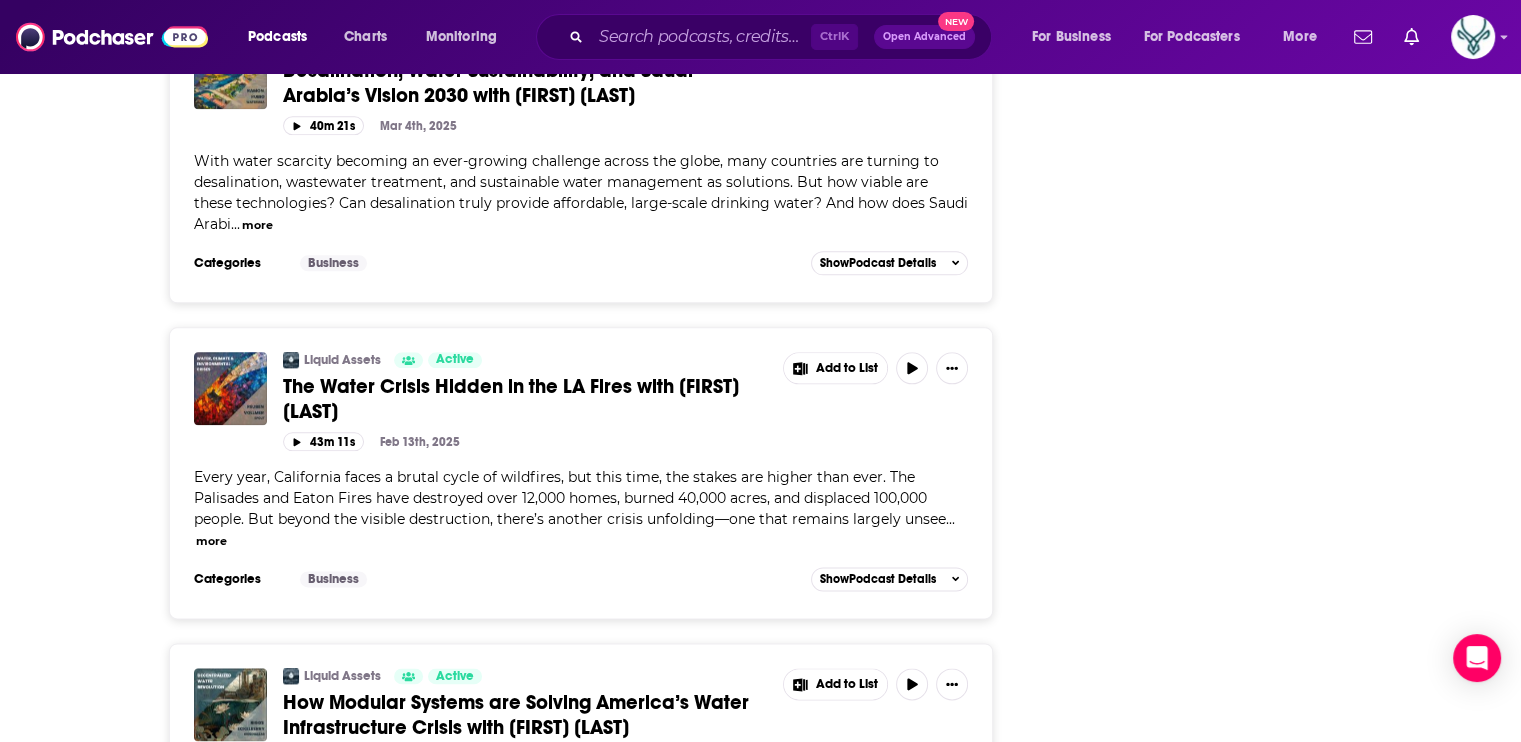 click on "more" at bounding box center [211, 541] 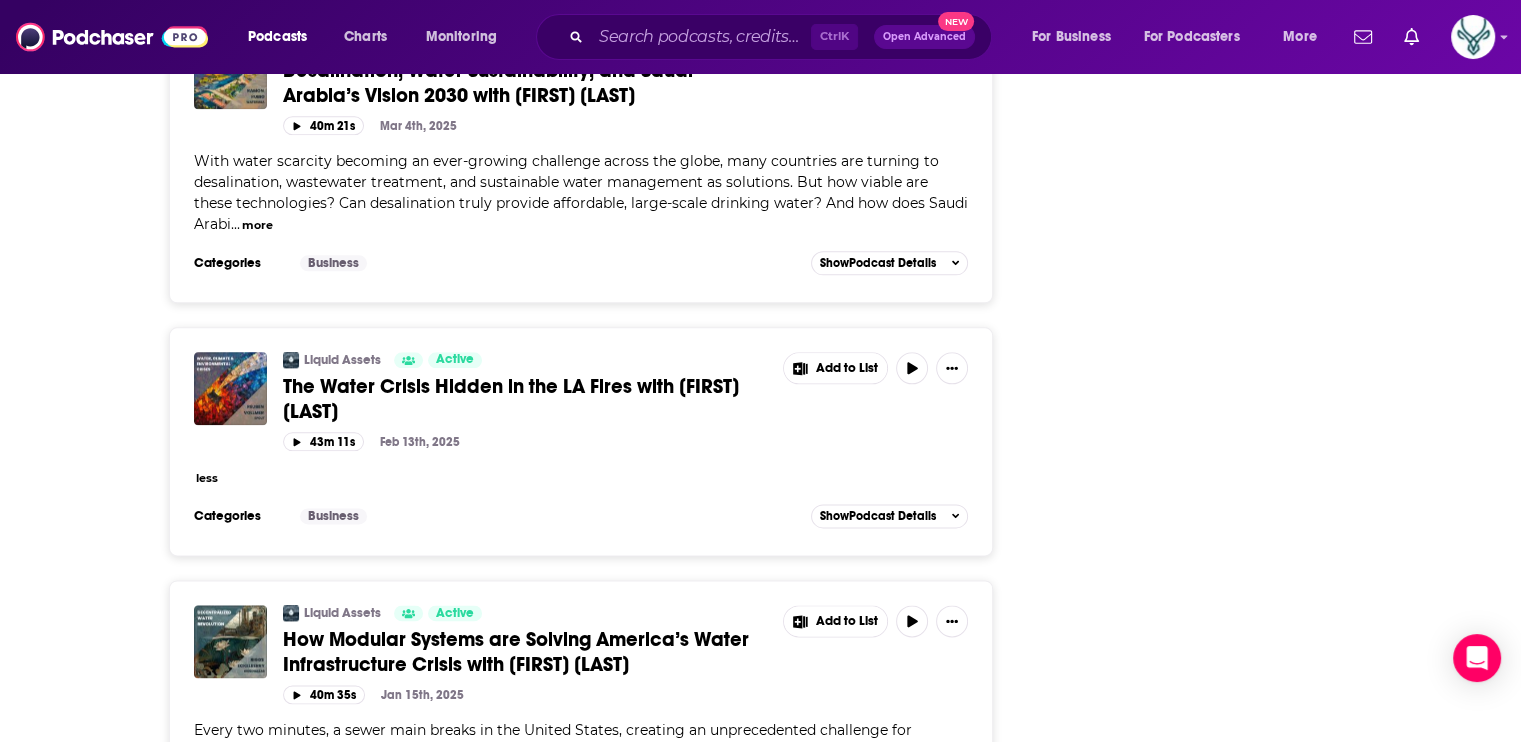 click on "less" at bounding box center (207, 478) 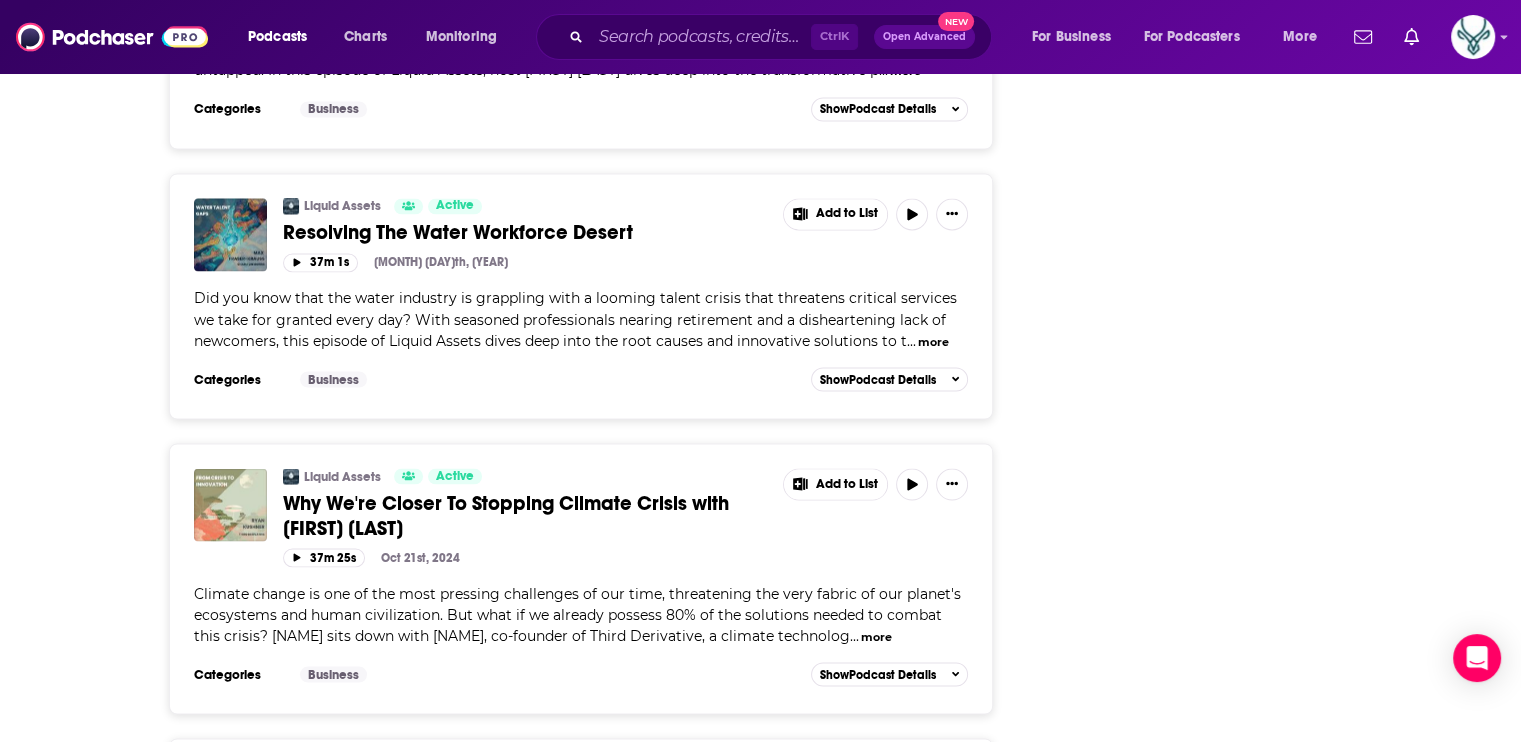 scroll, scrollTop: 3500, scrollLeft: 0, axis: vertical 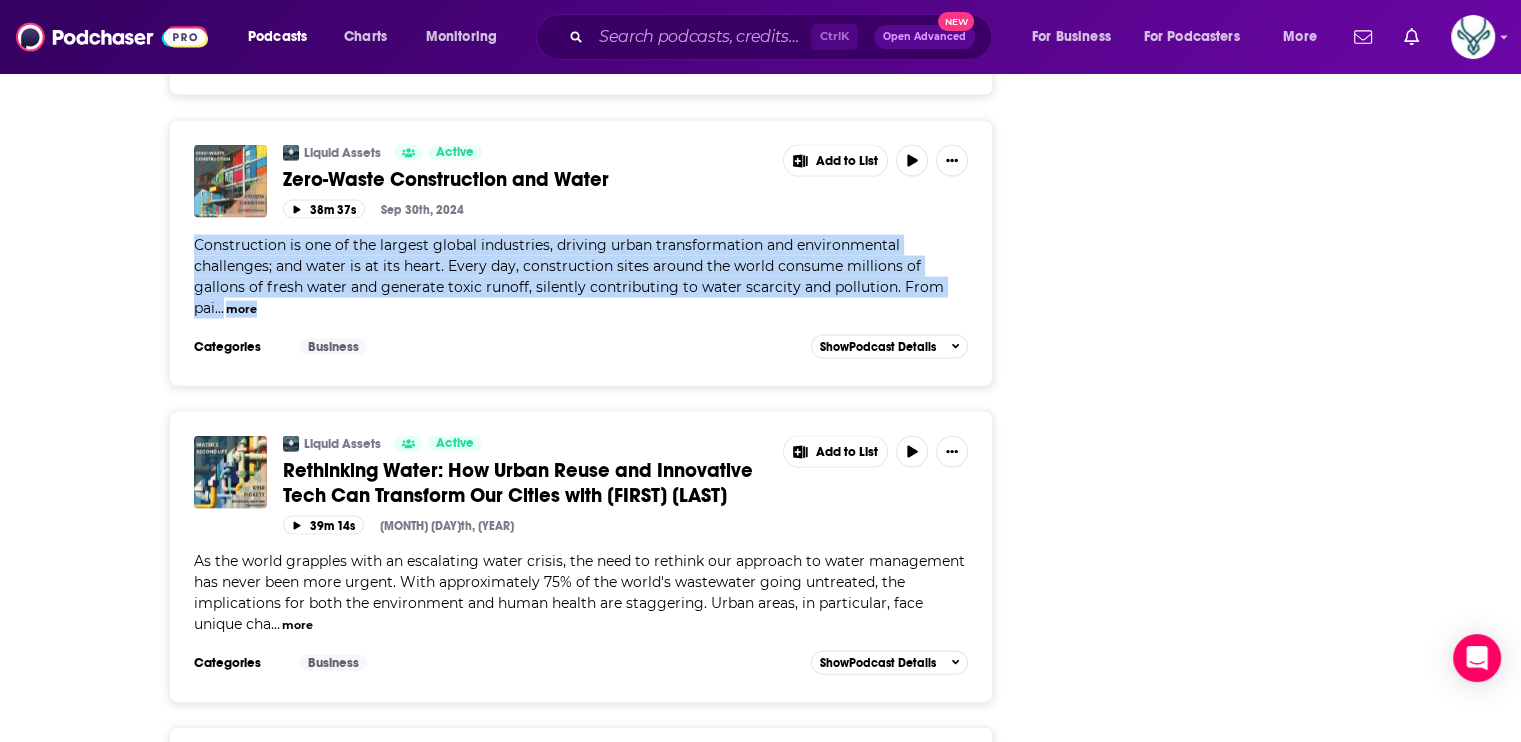 drag, startPoint x: 674, startPoint y: 314, endPoint x: 689, endPoint y: 265, distance: 51.24451 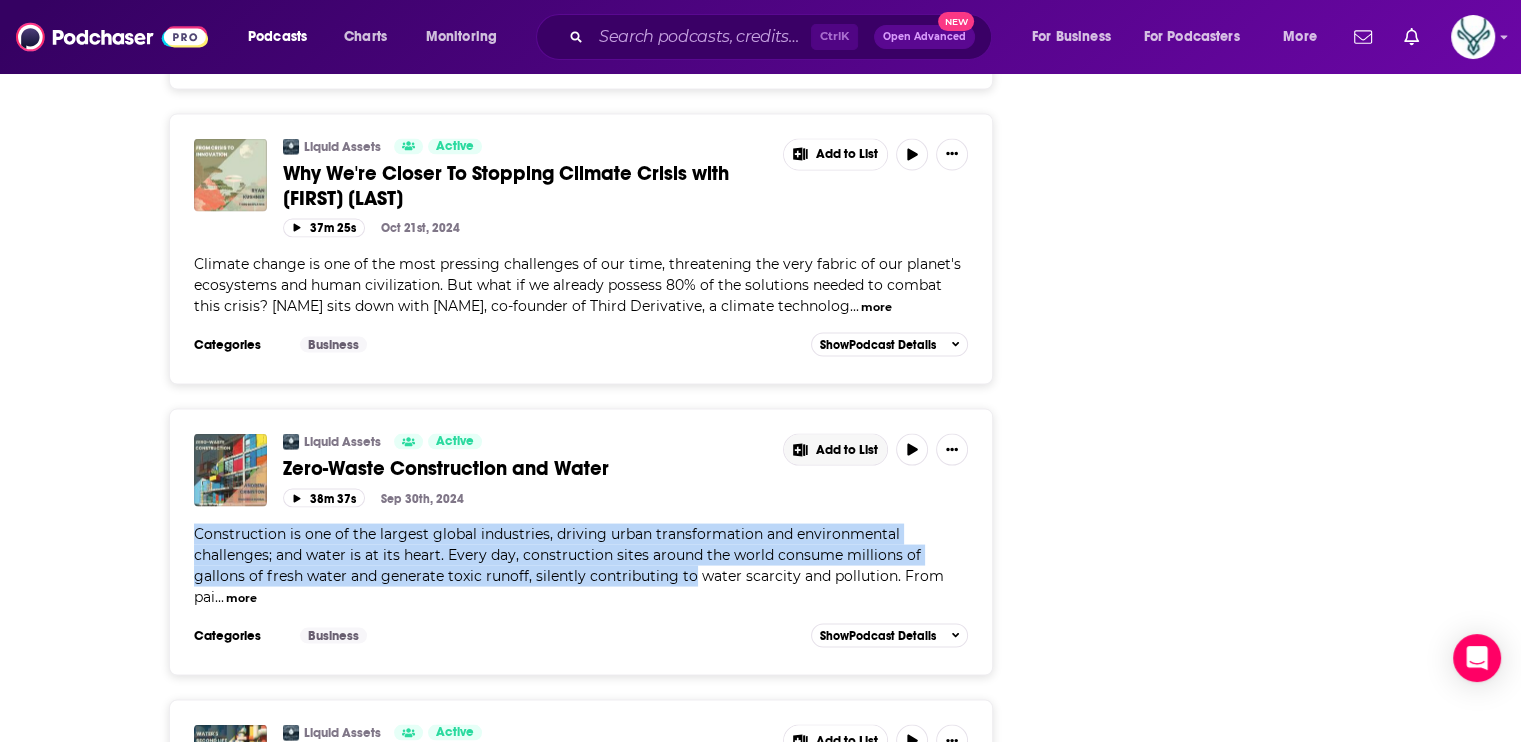 click on "Liquid Assets Active The Water Workforce Crisis: Uncovering Hidden Challenge with [NAME] Add to List 34m 36s Jul 15th, 2025 In this episode of Liquid Assets, we dive deep into the pressing issues facing the water industry with [NAME], an environmental engineering student. As the workforce ages and a significant number of professionals near retirement, we explore the urgent need for new talent in this vital sector. [NAME] shares her ... more Categories Business Add to List Show Podcast Details Liquid Assets Active Is Your Tap Water Safe? with [NAME] Add to List 44m 48s Jun 6th, 2025 Is Your Water Safe? In this episode, water engineer and SimpleLab Tap Score CEO [NAME] joins host [NAME] to expose what most people get wrong about tap water. From lead pipes to hidden contaminants, we dive into why government reports fall short—and how modern at-home testing is transforming the way we trust ... more Categories Business Add to List Show Podcast Details Liquid Assets Active" at bounding box center [581, 472] 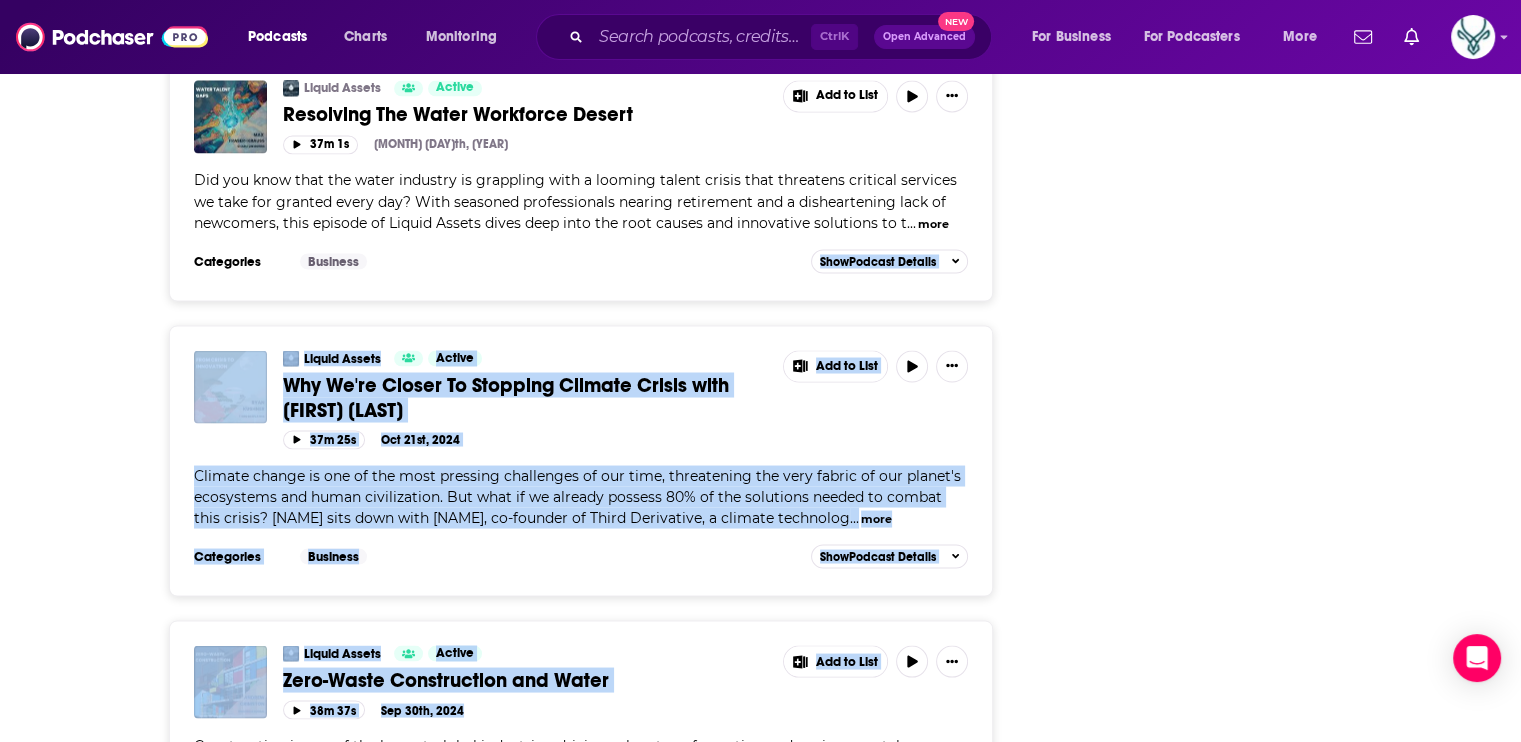 drag, startPoint x: 797, startPoint y: 273, endPoint x: 810, endPoint y: 302, distance: 31.780497 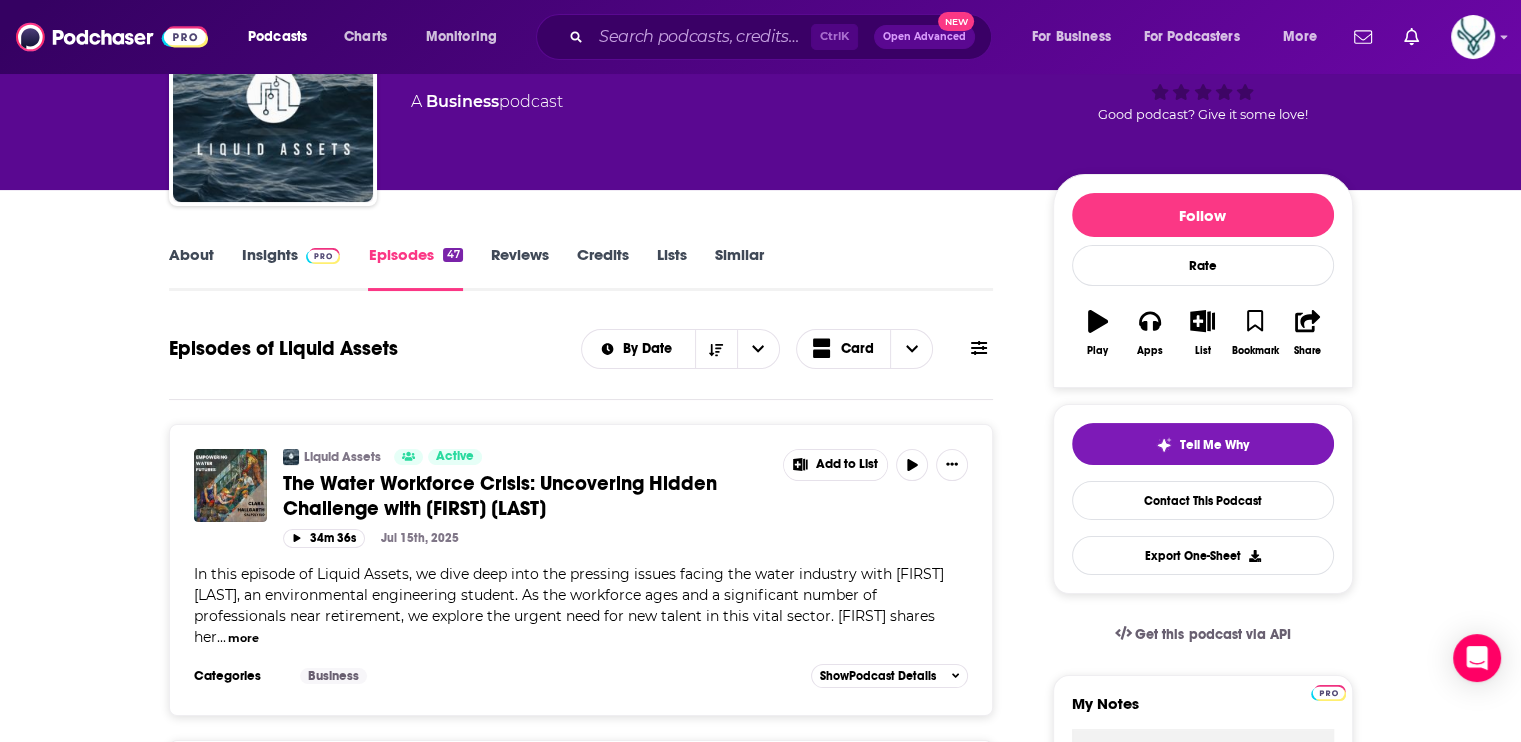 scroll, scrollTop: 200, scrollLeft: 0, axis: vertical 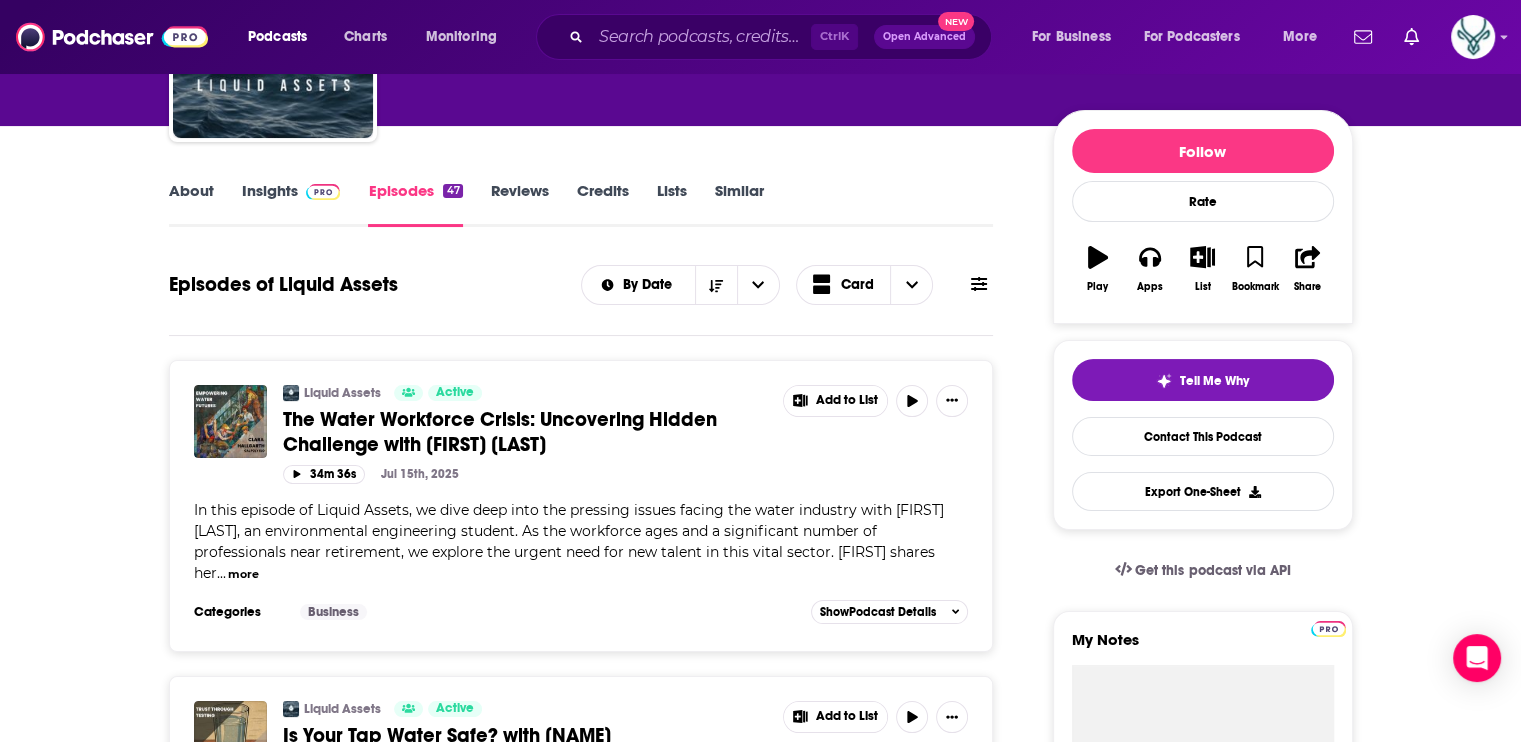click on "[DURATION] [MONTH] [DAY]th, [YEAR]" at bounding box center (626, 474) 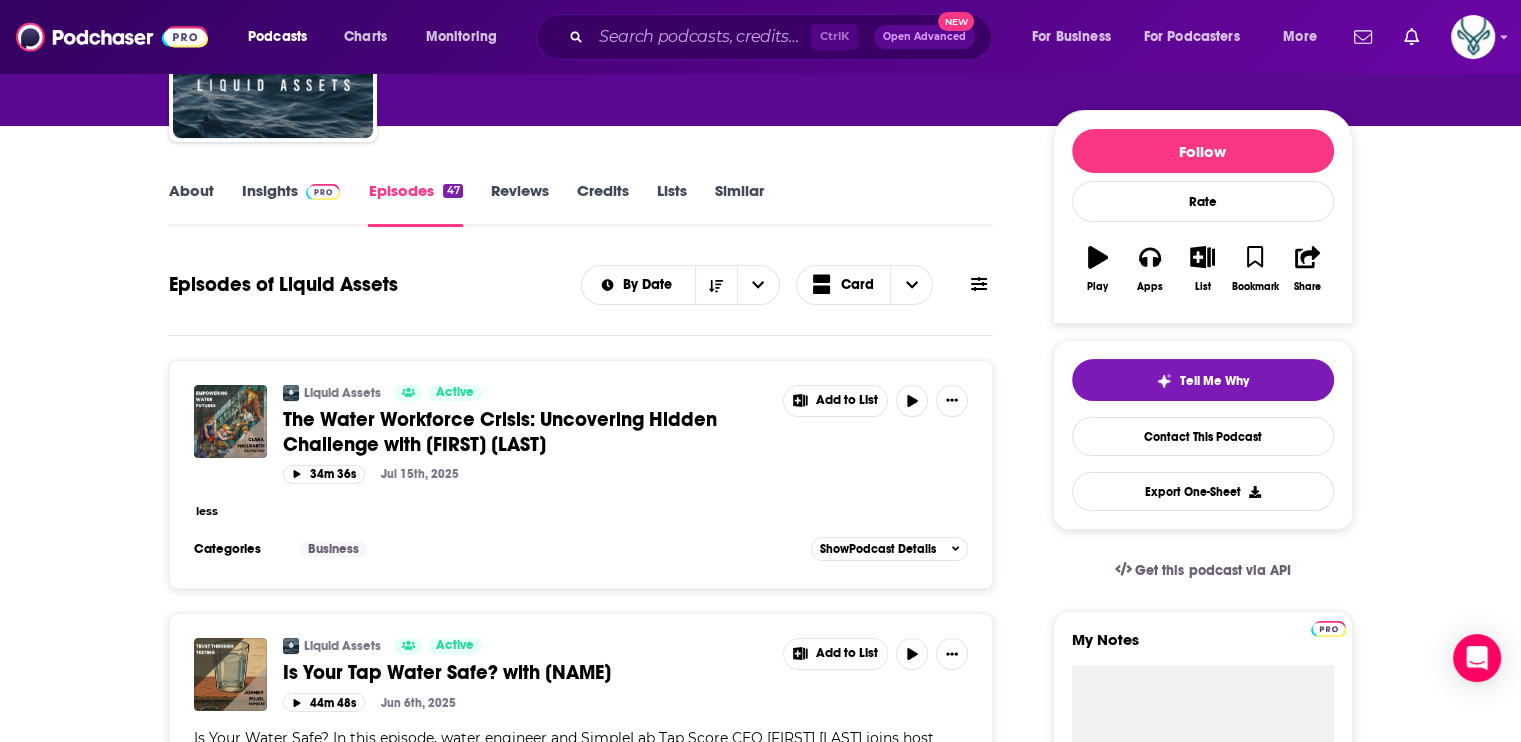 click on "less" at bounding box center (207, 511) 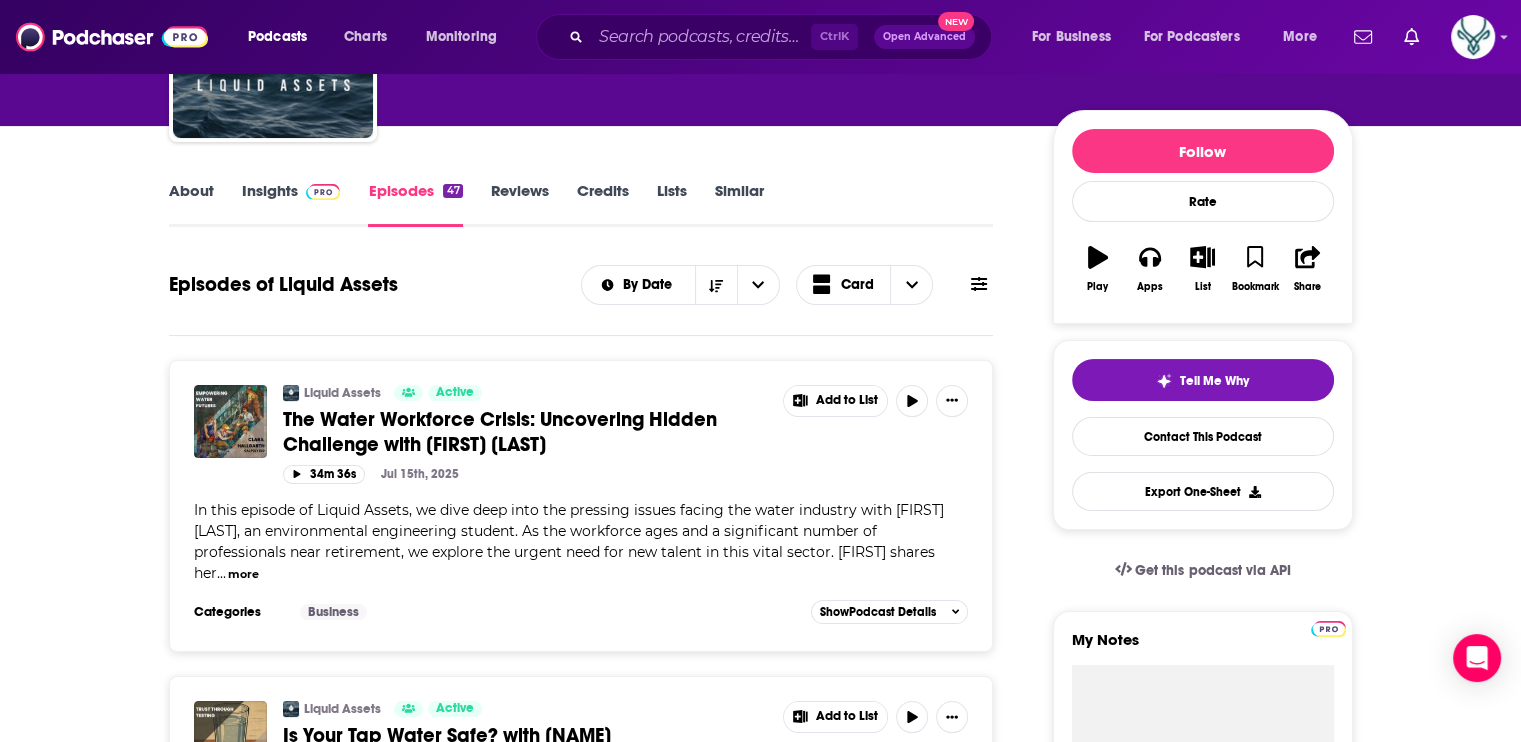 click on "The Water Workforce Crisis: Uncovering Hidden Challenge with [FIRST] [LAST]" at bounding box center (500, 432) 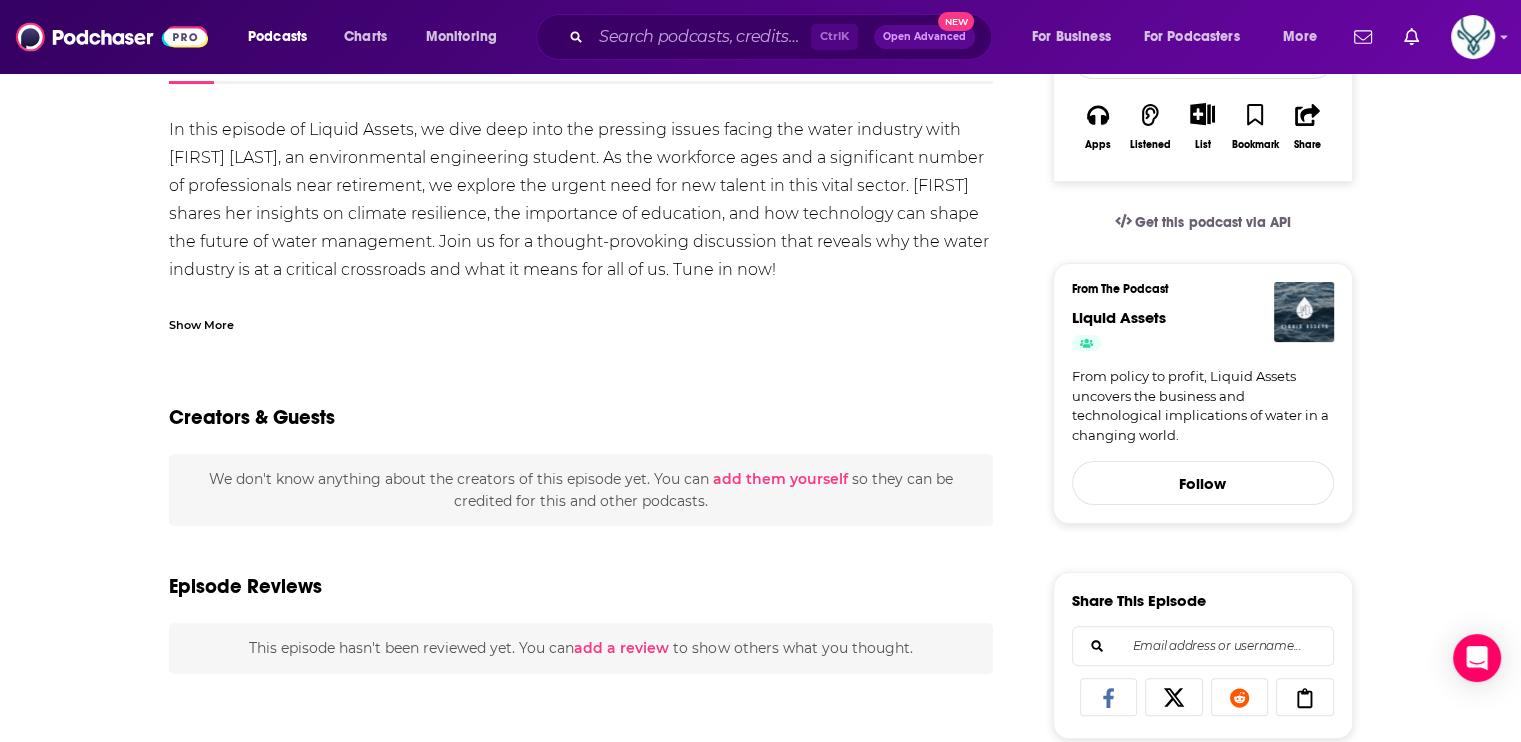 scroll, scrollTop: 100, scrollLeft: 0, axis: vertical 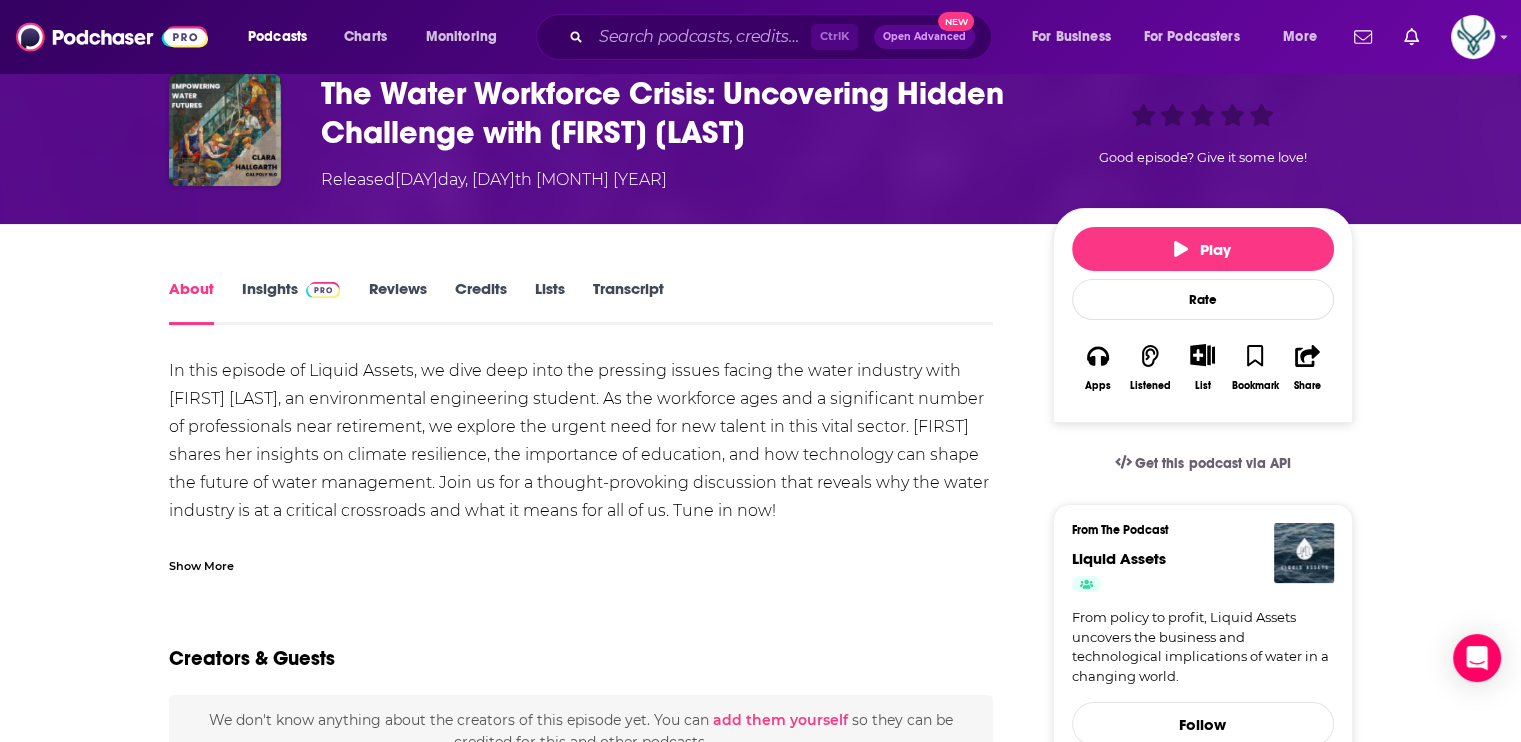 click on "About Insights Reviews Credits Lists Transcript In this episode of Liquid Assets, we dive deep into the pressing issues facing the water industry with [FIRST] [LAST], an environmental engineering student. As the workforce ages and a significant number of professionals near retirement, we explore the urgent need for new talent in this vital sector. [FIRST] shares her insights on climate resilience, the importance of education, and how technology can shape the future of water management. Join us for a thought-provoking discussion that reveals why the water industry is at a critical crossroads and what it means for all of us. Tune in now!
This episode is sponsored by  ⁠ HASA ⁠  ( hasa.com ).
⁠⁠⁠⁠⁠⁠⁠Liquid Assets⁠⁠⁠⁠⁠⁠⁠
⁠⁠⁠⁠⁠⁠⁠Instagram⁠ Show More Creators & Guests We don't know anything about the creators of this episode yet . You can   add them yourself   so they can be credited for this and other podcasts. Episode Reviews add a review" at bounding box center (595, 1033) 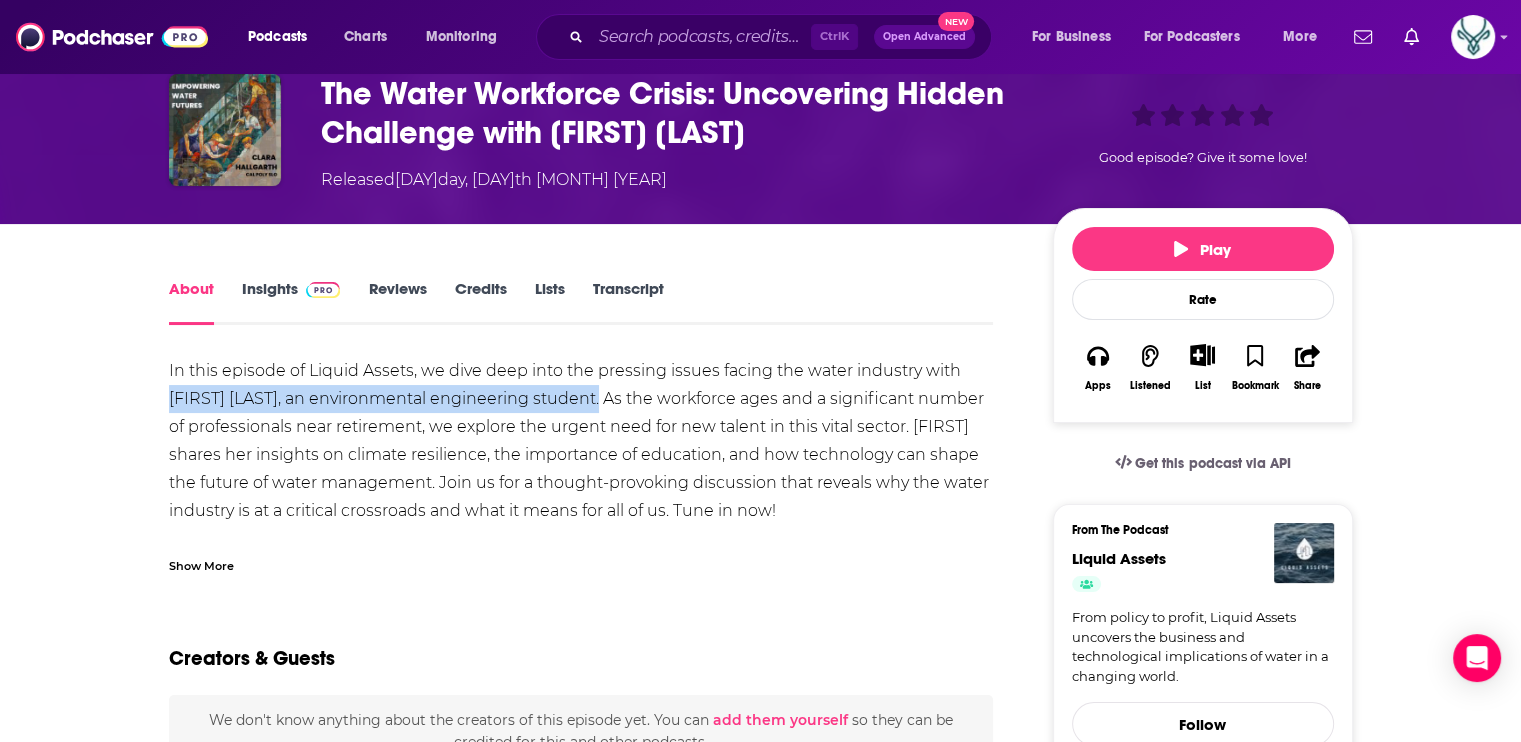 drag, startPoint x: 169, startPoint y: 396, endPoint x: 600, endPoint y: 395, distance: 431.00116 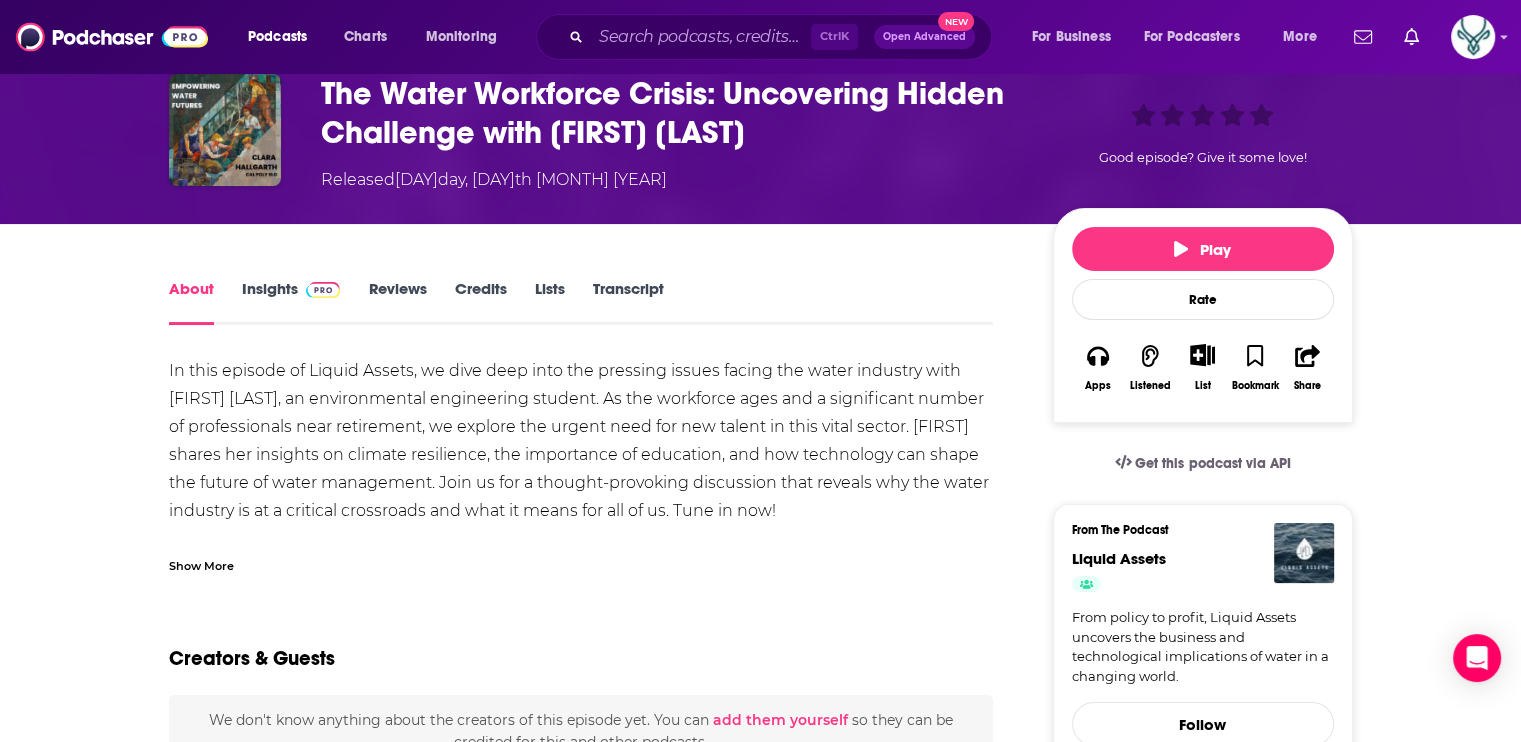 click on "In this episode of Liquid Assets, we dive deep into the pressing issues facing the water industry with [NAME], an environmental engineering student. As the workforce ages and a significant number of professionals near retirement, we explore the urgent need for new talent in this vital sector. [NAME] shares her insights on climate resilience, the importance of education, and how technology can shape the future of water management. Join us for a thought-provoking discussion that reveals why the water industry is at a critical crossroads and what it means for all of us. Tune in now!
This episode is sponsored by ⁠ HASA ⁠ ( hasa.com ).
⁠⁠⁠⁠⁠⁠⁠Liquid Assets⁠⁠⁠⁠⁠⁠⁠
⁠⁠⁠⁠⁠⁠⁠Instagram⁠" at bounding box center (581, 525) 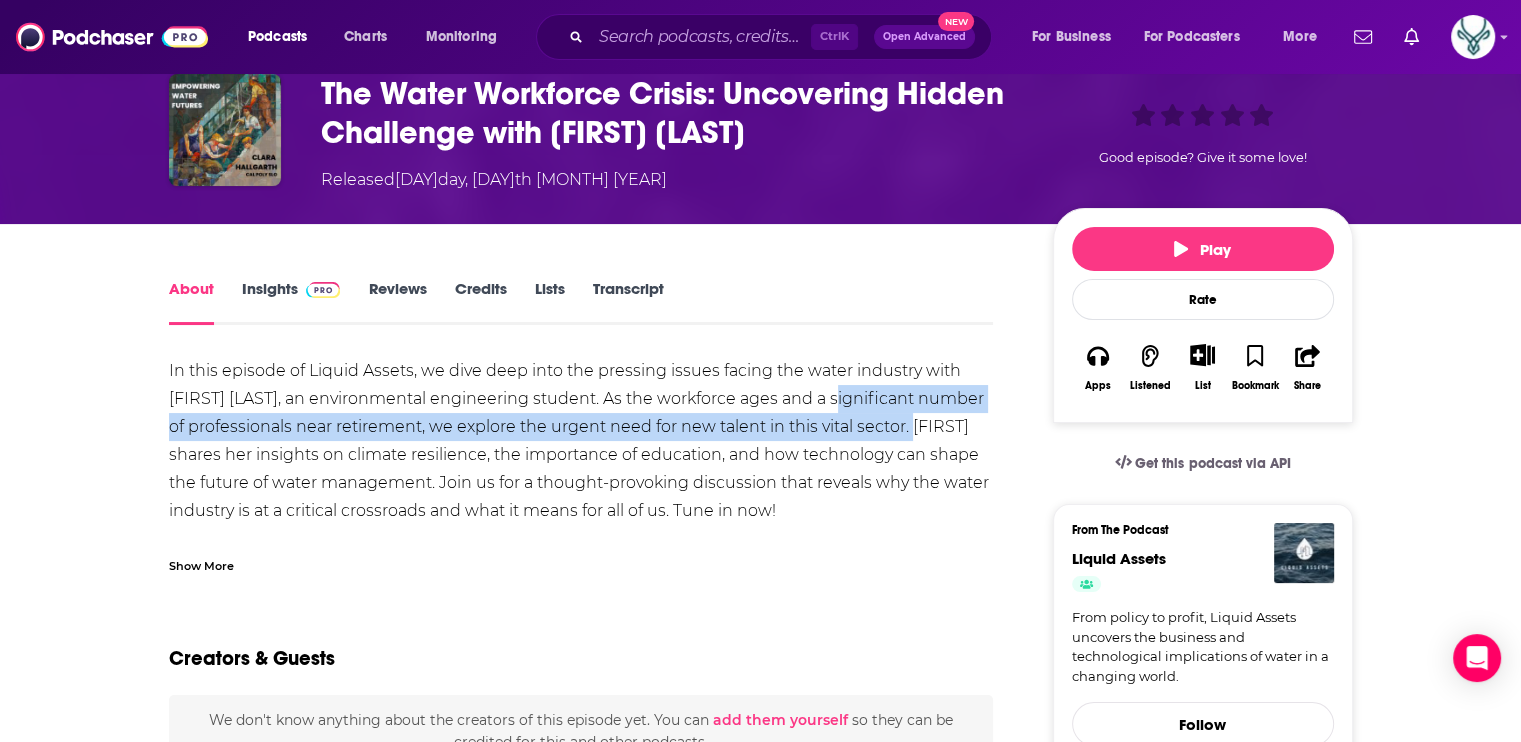 drag, startPoint x: 839, startPoint y: 397, endPoint x: 904, endPoint y: 429, distance: 72.44998 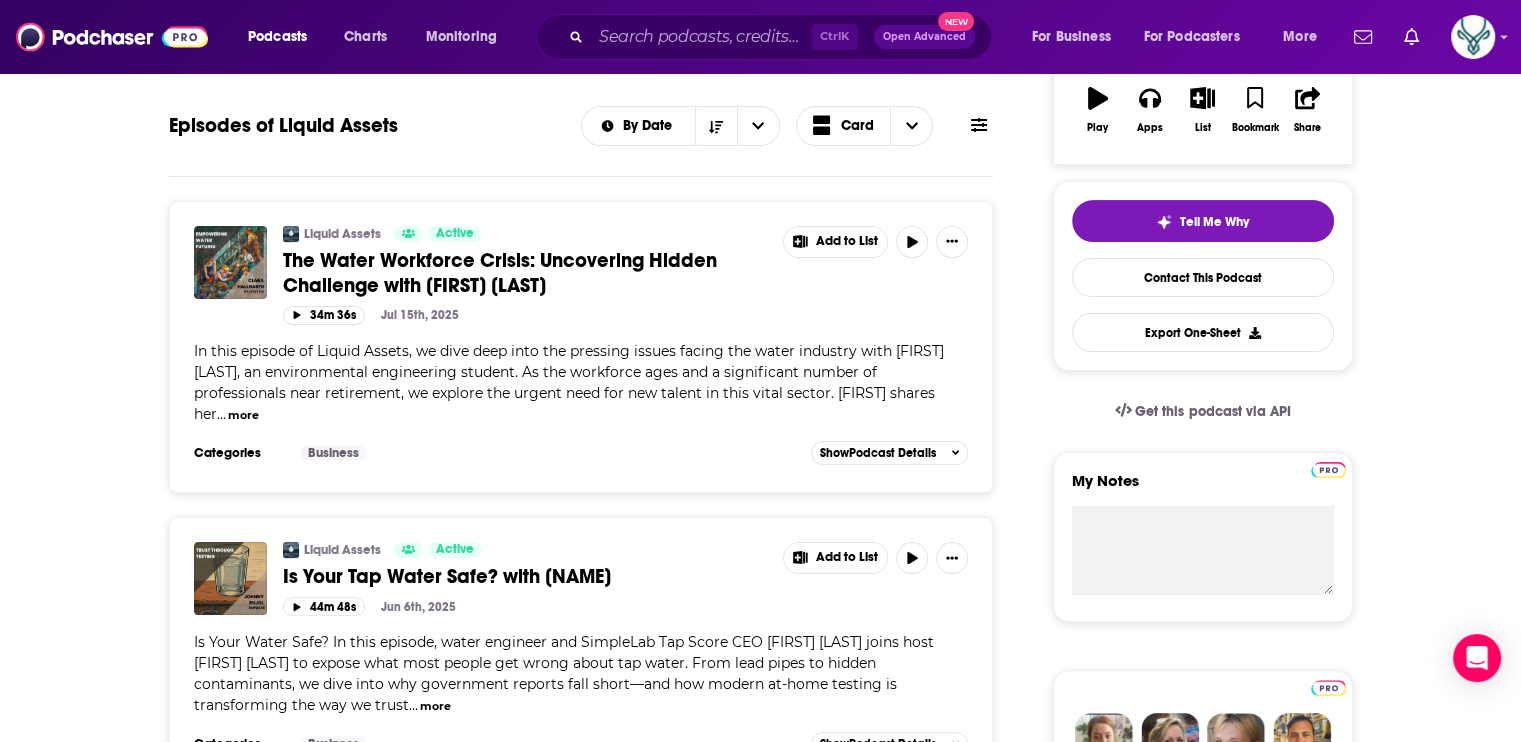 scroll, scrollTop: 400, scrollLeft: 0, axis: vertical 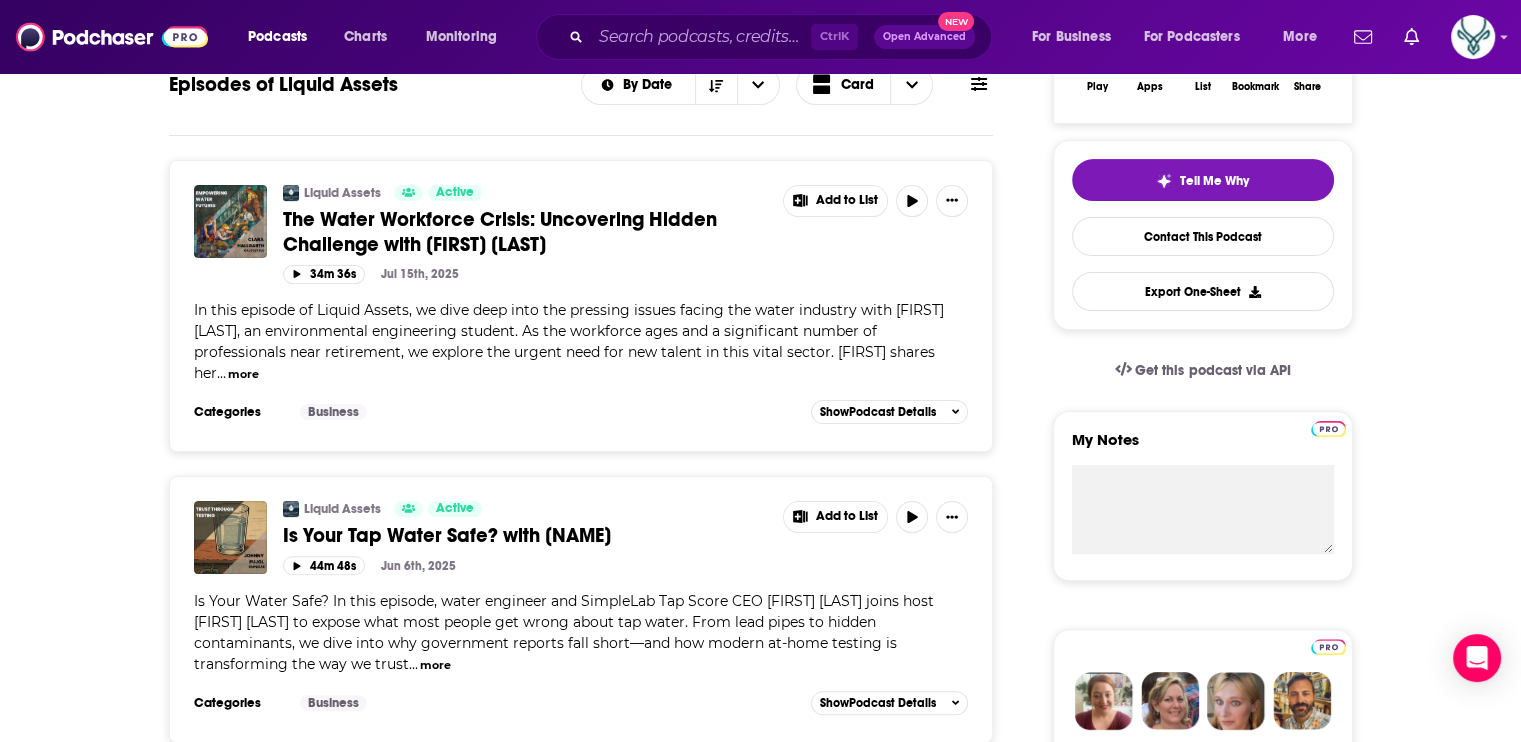 click on "Is Your Tap Water Safe? with [NAME]" at bounding box center [447, 535] 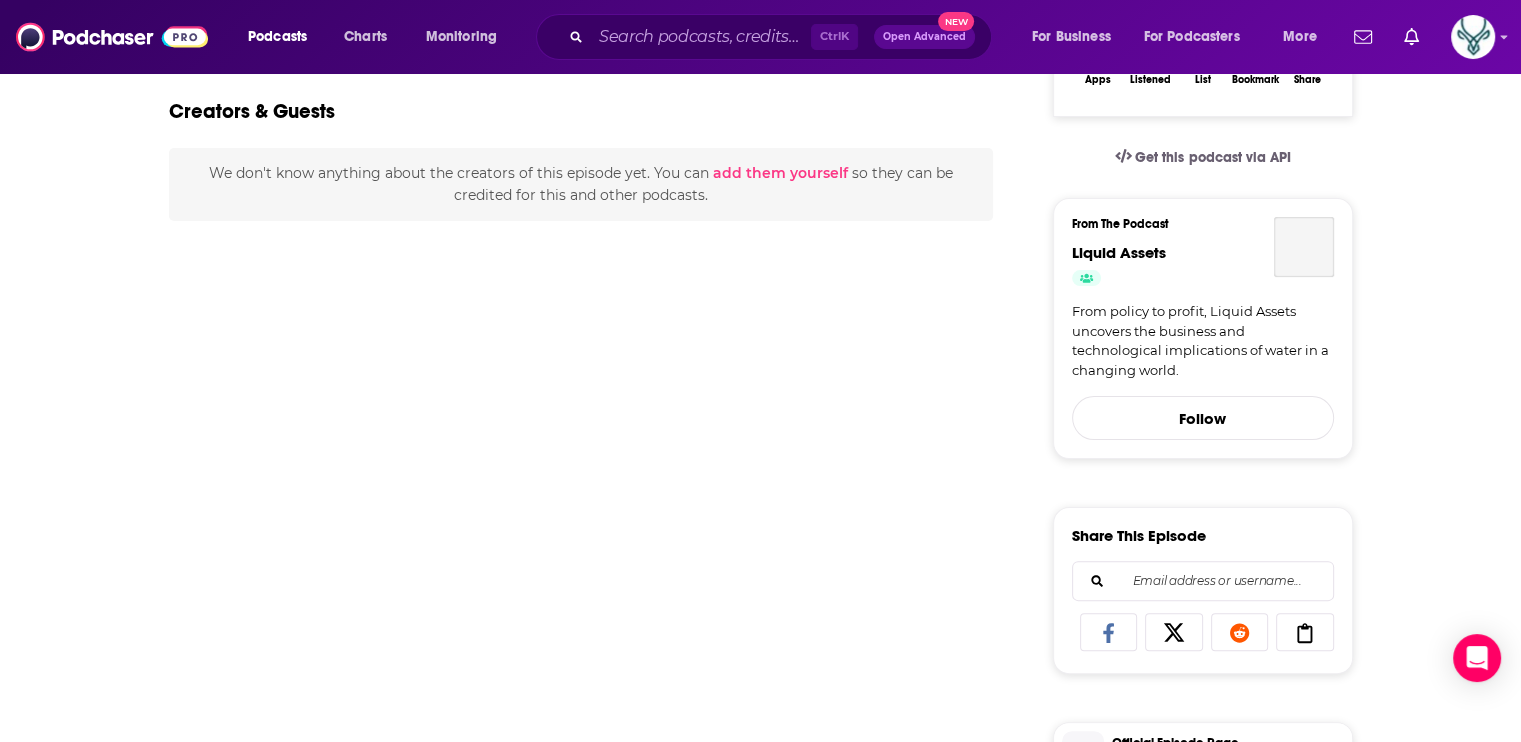 scroll, scrollTop: 0, scrollLeft: 0, axis: both 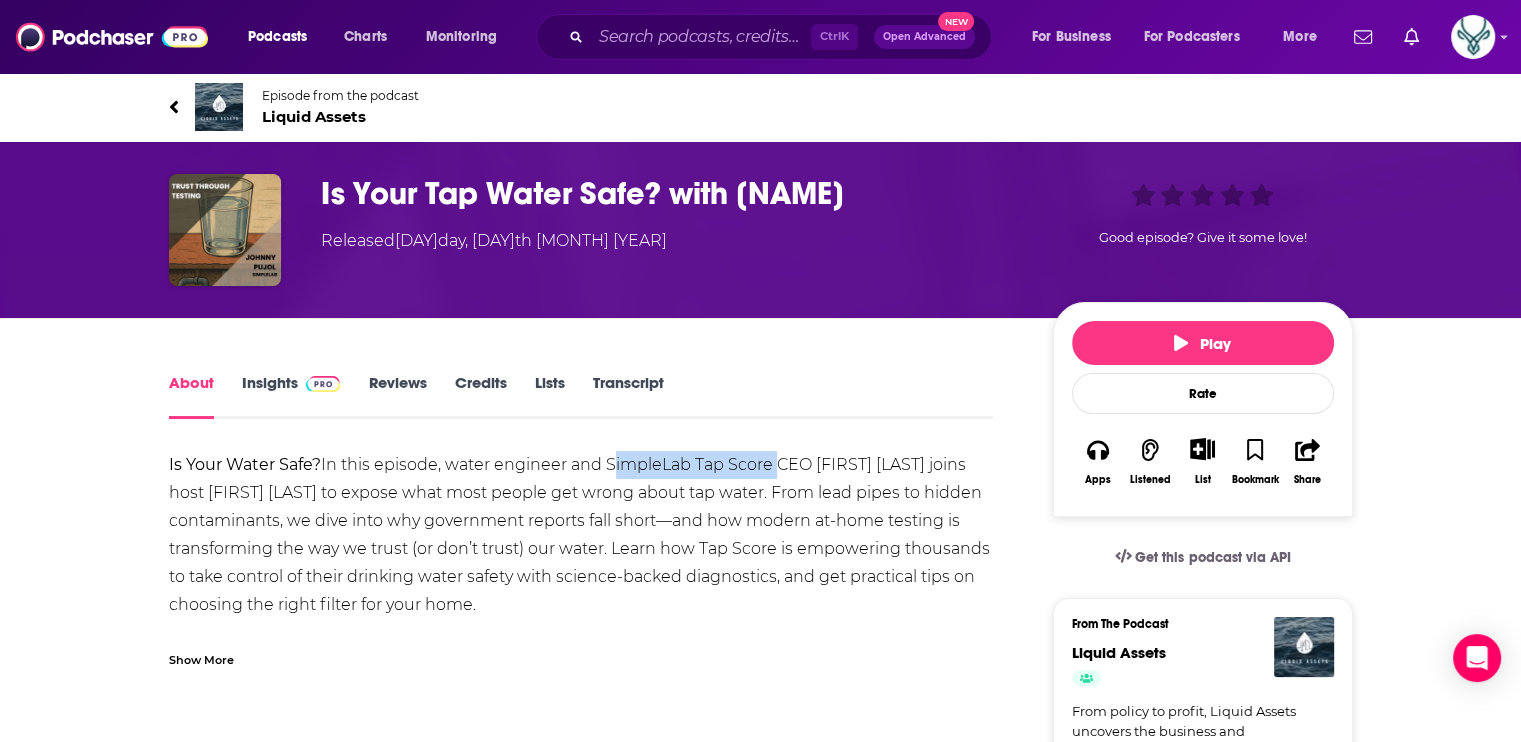 drag, startPoint x: 774, startPoint y: 465, endPoint x: 610, endPoint y: 457, distance: 164.195 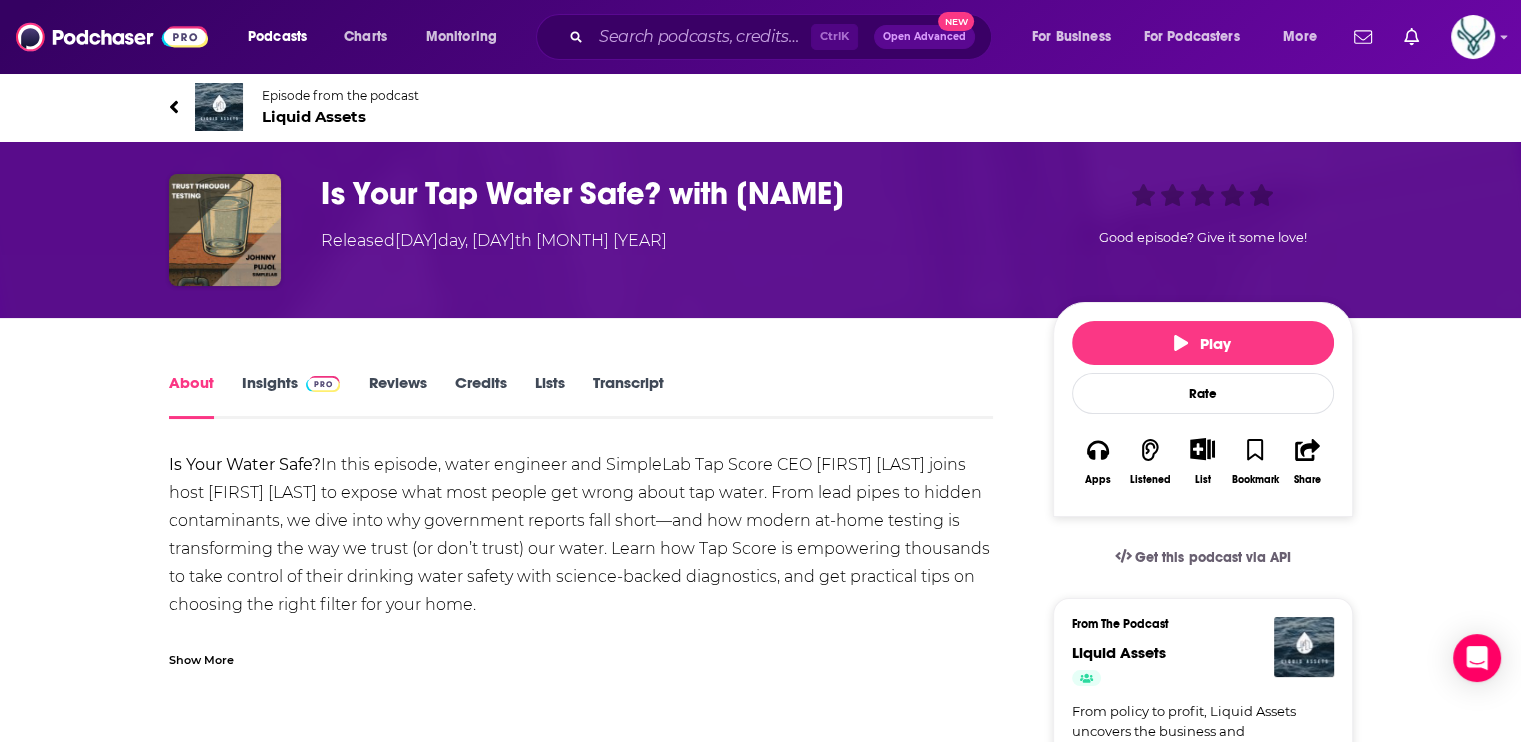 click on "About Insights Reviews Credits Lists Transcript Is Your Water Safe?  In this episode, water engineer and SimpleLab Tap Score CEO [FIRST] [LAST] joins host [FIRST] [LAST] to expose what most people get wrong about tap water. From lead pipes to hidden contaminants, we dive into why government reports fall short—and how modern at-home testing is transforming the way we trust (or don’t trust) our water. Learn how Tap Score is empowering thousands to take control of their drinking water safety with science-backed diagnostics, and get practical tips on choosing the right filter for your home.
🔍 A must-listen for homeowners, renters, and anyone who drinks water.
This episode is sponsored by  HASA  ( hasa.com ).
⁠⁠⁠⁠⁠⁠Liquid Assets⁠⁠⁠⁠⁠⁠
⁠⁠⁠⁠⁠⁠Instagram⁠ Show More Creators & Guests We don't know anything about the creators of this episode yet . You can   add them yourself   so they can be credited for this and other podcasts. Episode Reviews add a review" at bounding box center (595, 1160) 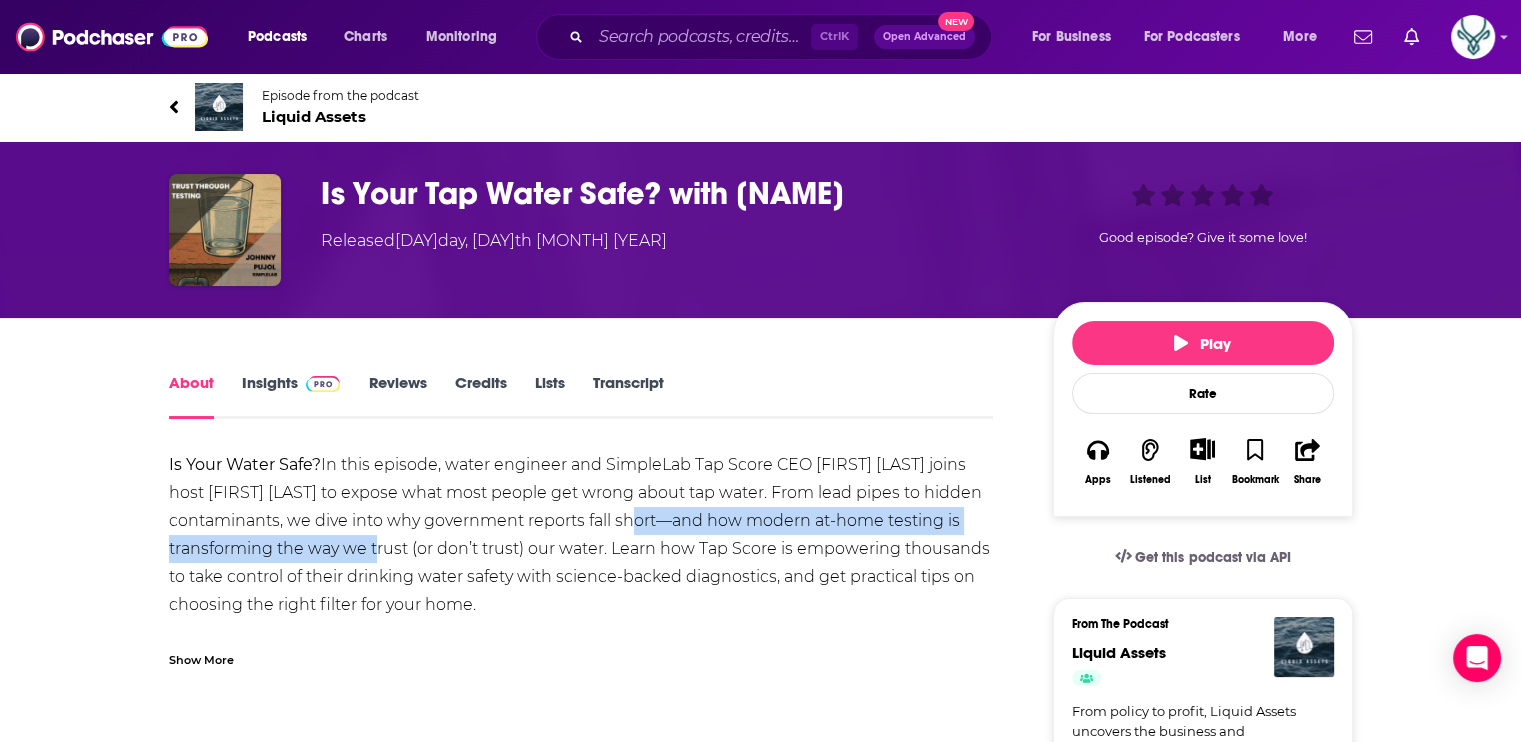 drag, startPoint x: 672, startPoint y: 517, endPoint x: 406, endPoint y: 553, distance: 268.42505 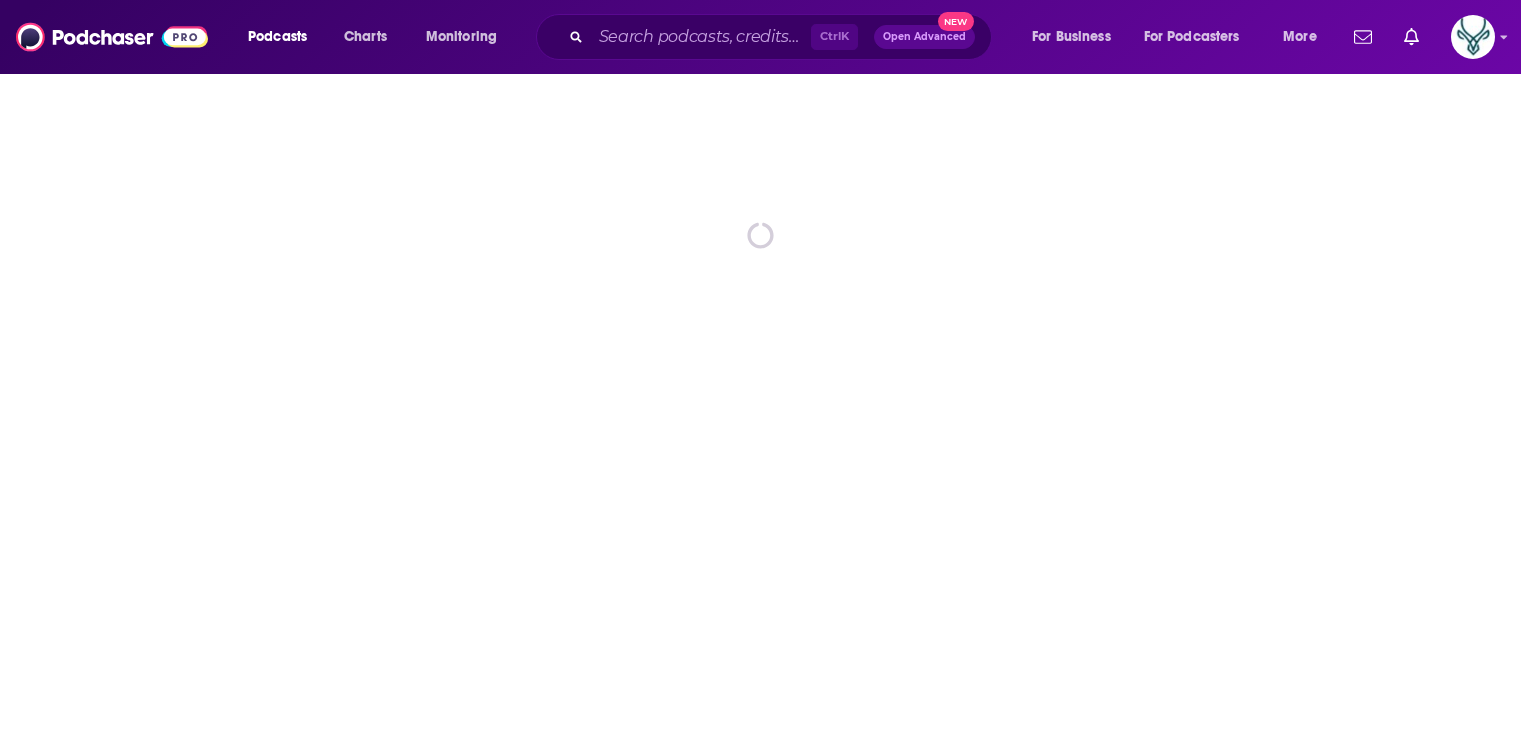 scroll, scrollTop: 0, scrollLeft: 0, axis: both 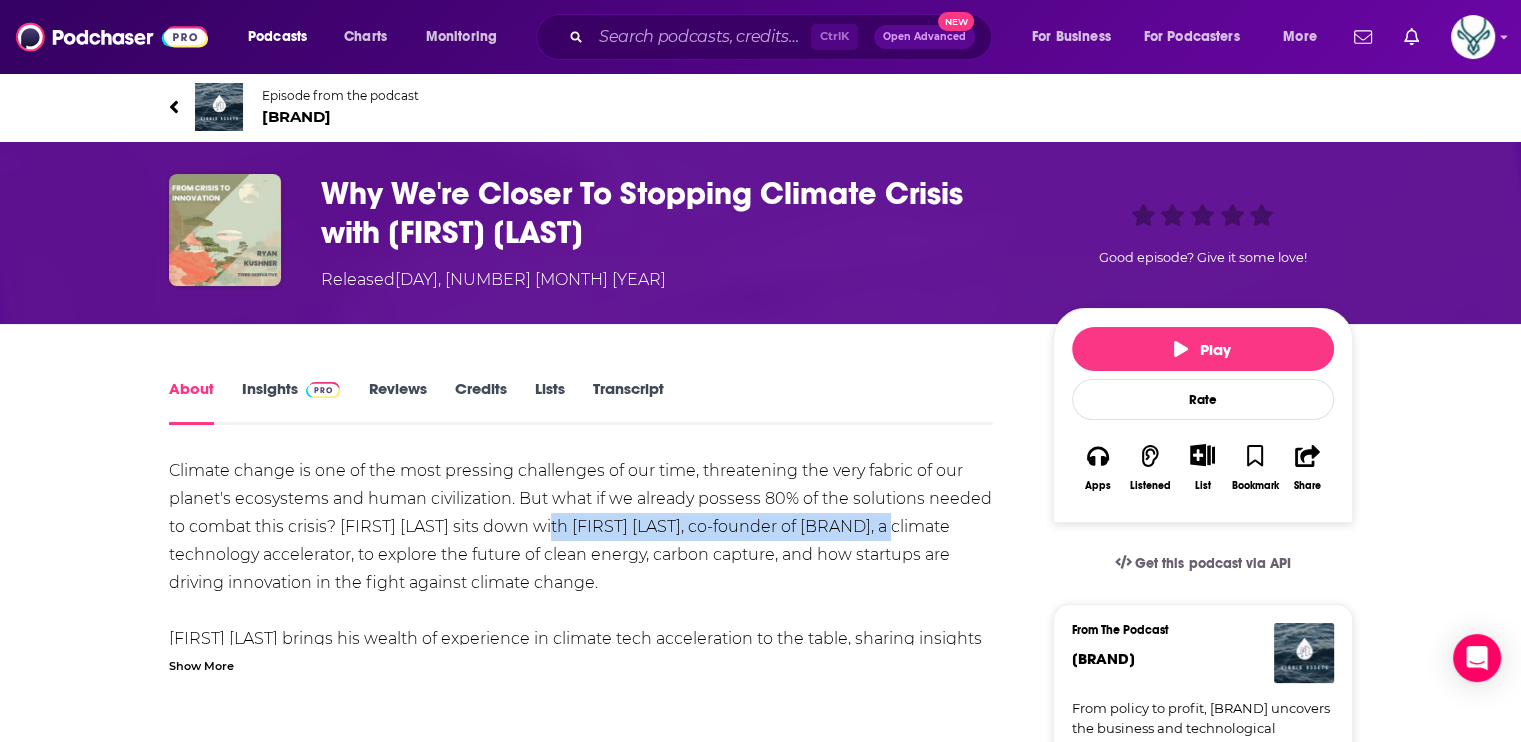 drag, startPoint x: 551, startPoint y: 524, endPoint x: 905, endPoint y: 529, distance: 354.0353 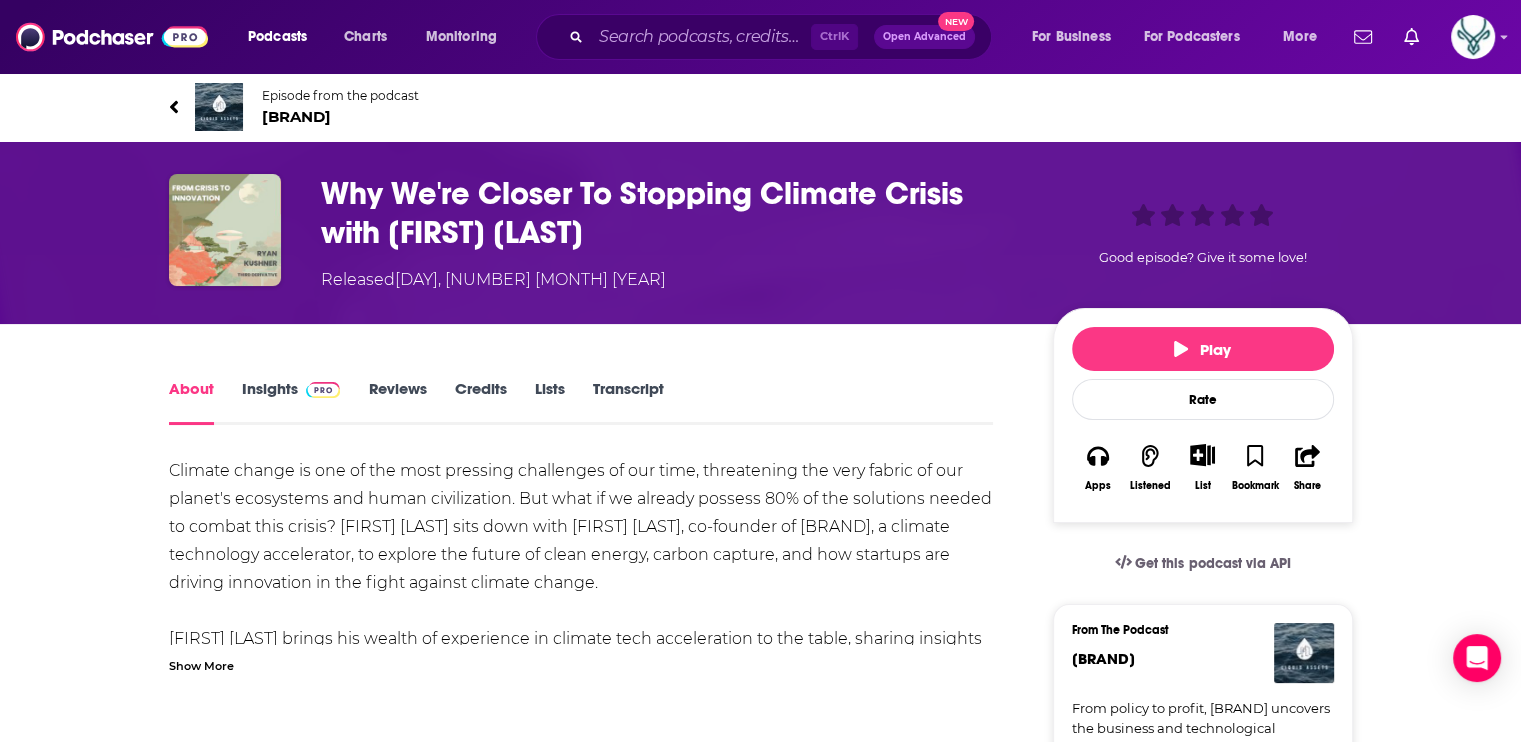 click on "Climate change is one of the most pressing challenges of our time, threatening the very fabric of our planet's ecosystems and human civilization. But what if we already possess 80% of the solutions needed to combat this crisis? [FIRST] [LAST] sits down with [FIRST] [LAST], co-founder of [BRAND], a climate technology accelerator, to explore the future of clean energy, carbon capture, and how startups are driving innovation in the fight against climate change.
What you'll hear in this episode:
The current state of climate tech solutions and the rapid progress made in recent years   How accelerators like [BRAND] are shaping the future of clean energy and carbon capture    The structure and benefits of climate tech accelerator programs for startups    Insights into the challenges and opportunities in the water sector    The importance of decentralization and innovation in addressing water scarcity    A glimpse into the most promising water technologies and the obstacles facing desalination" at bounding box center [581, 1115] 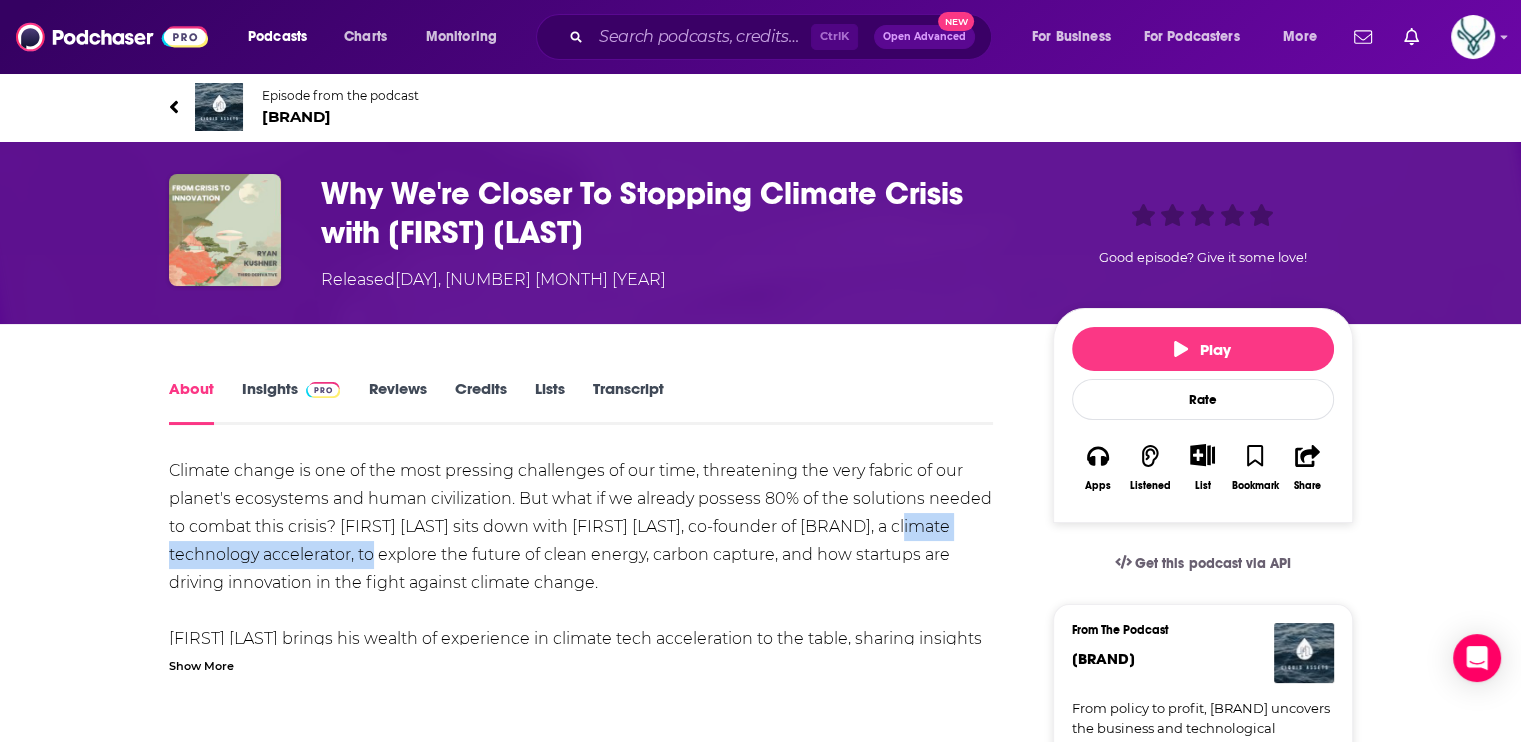 drag, startPoint x: 910, startPoint y: 525, endPoint x: 349, endPoint y: 553, distance: 561.6983 